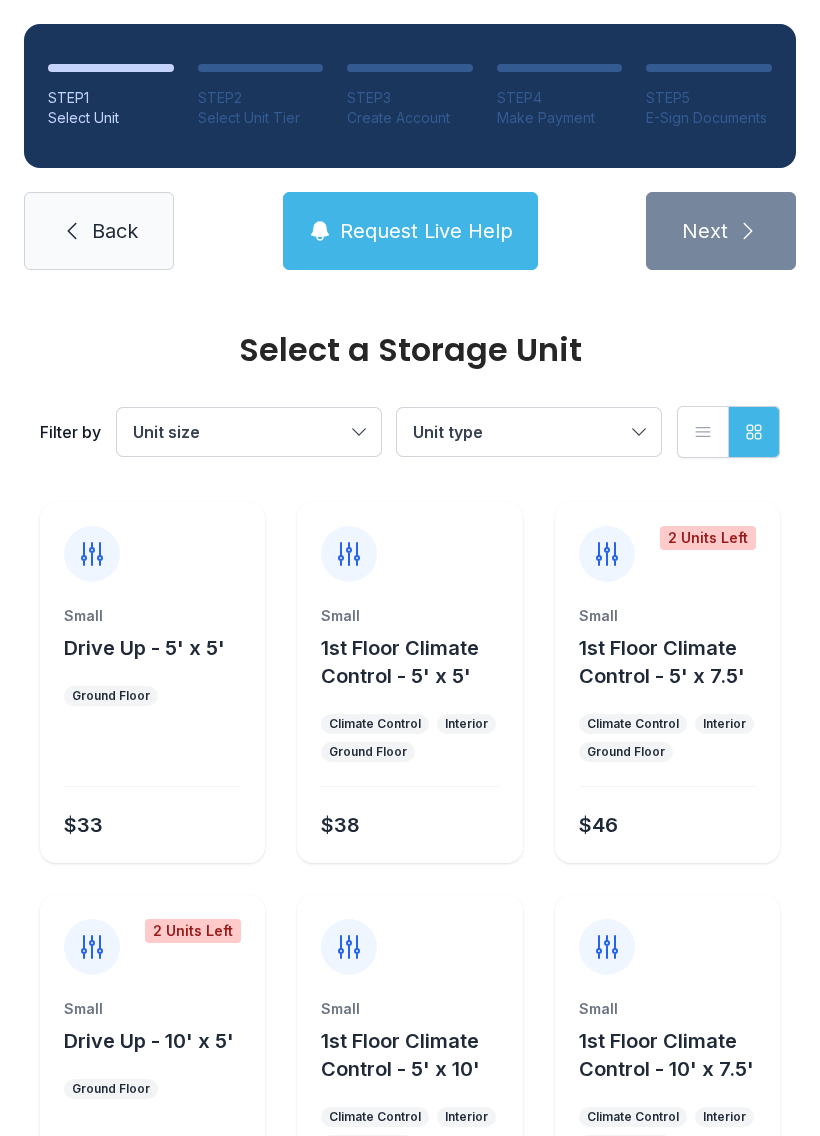 scroll, scrollTop: 0, scrollLeft: 0, axis: both 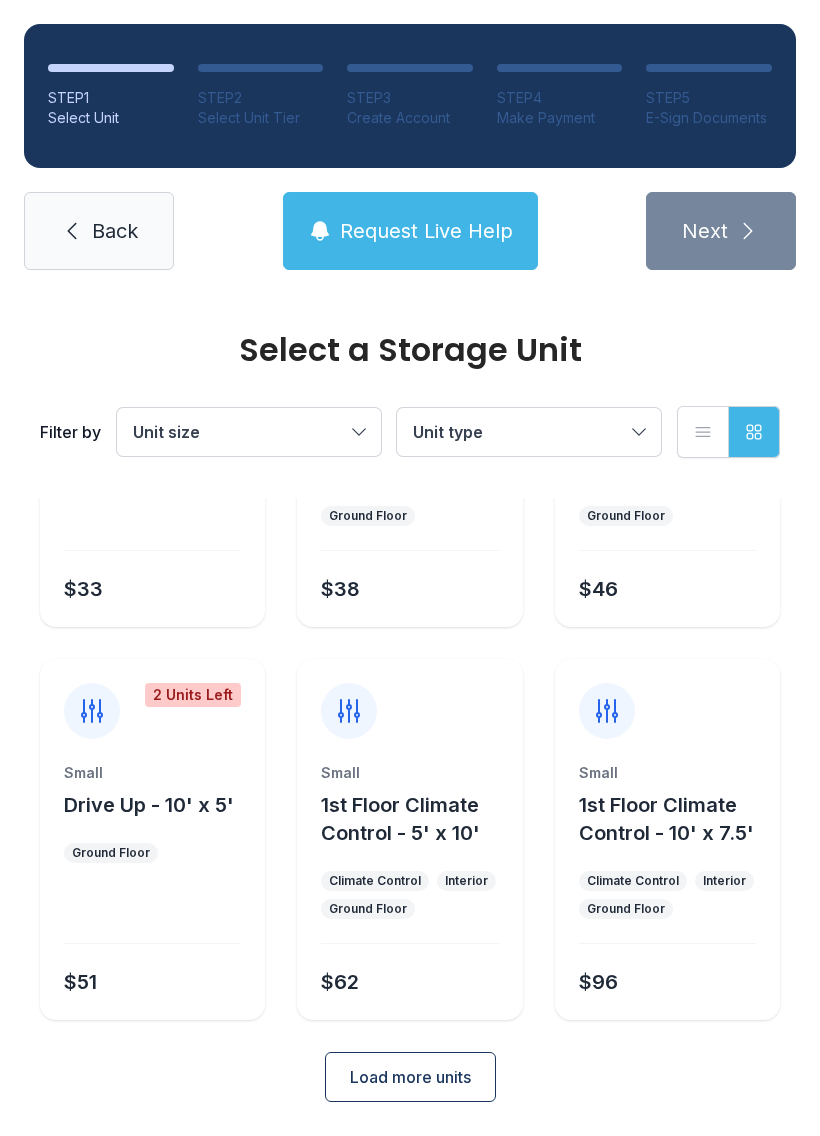 click on "Load more units" at bounding box center (410, 1077) 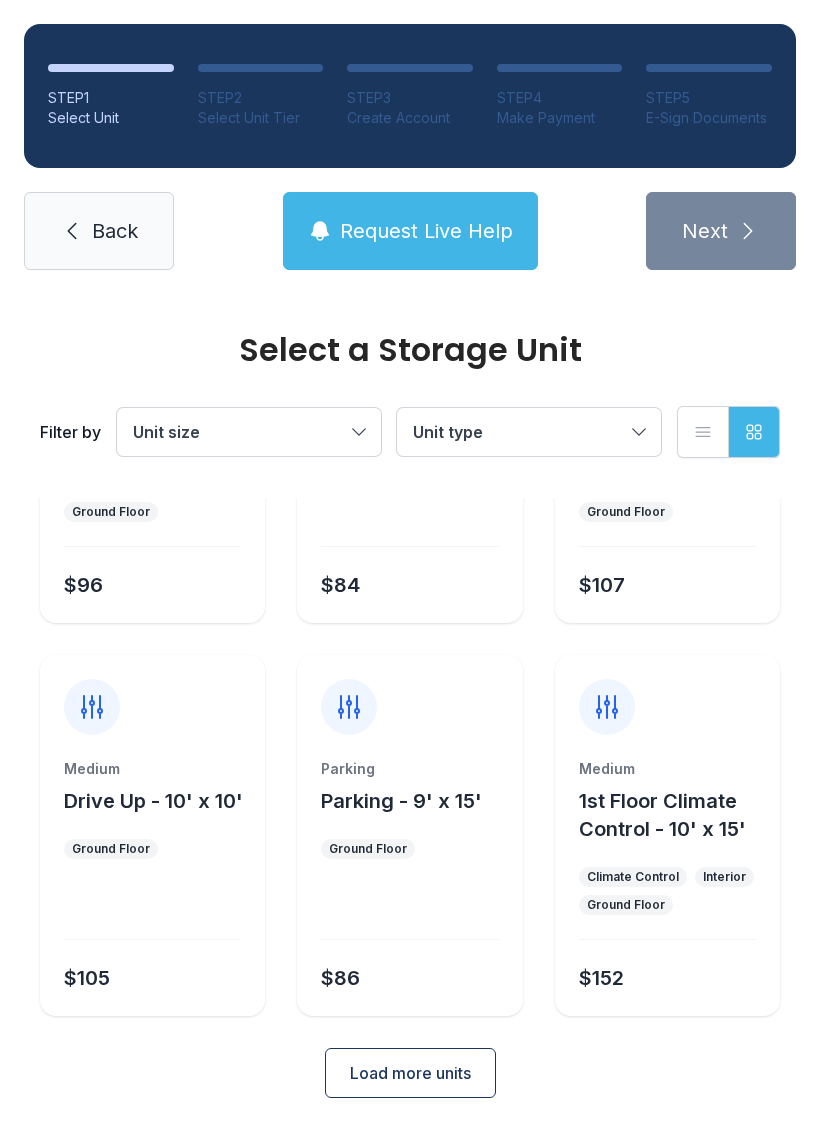 scroll, scrollTop: 1024, scrollLeft: 0, axis: vertical 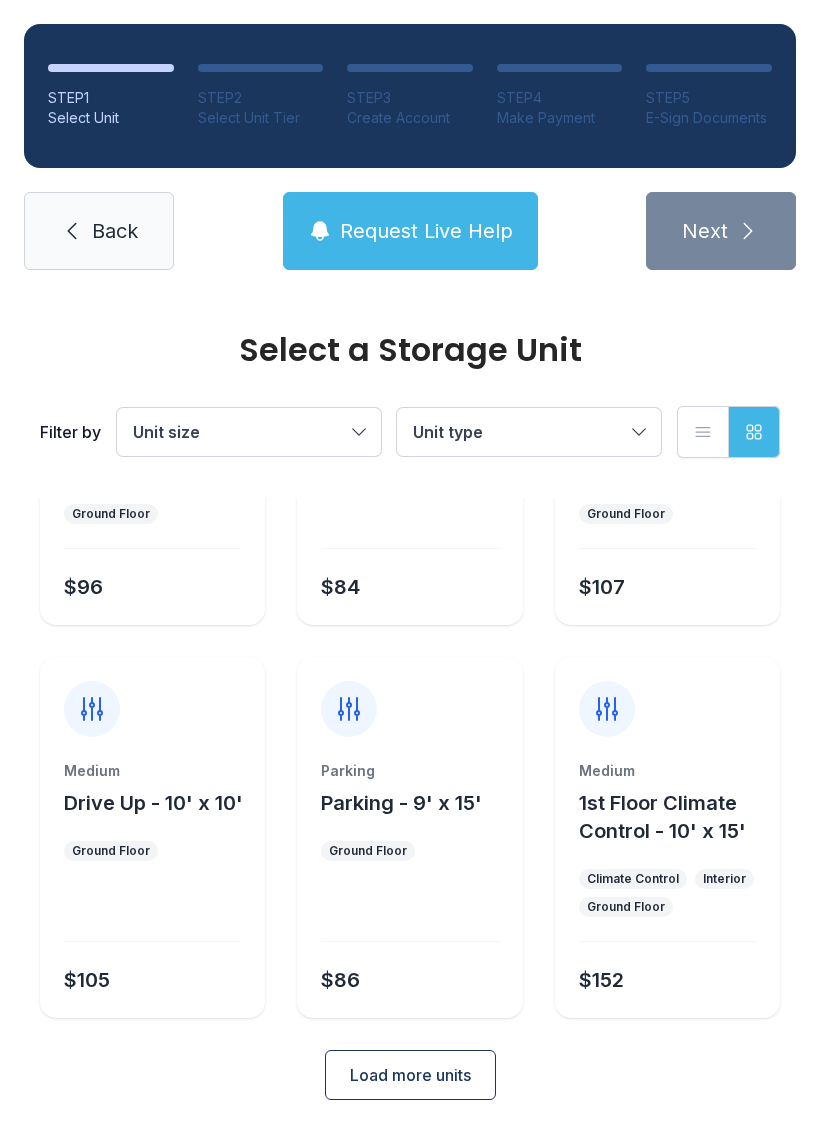 click on "Load more units" at bounding box center [410, 1075] 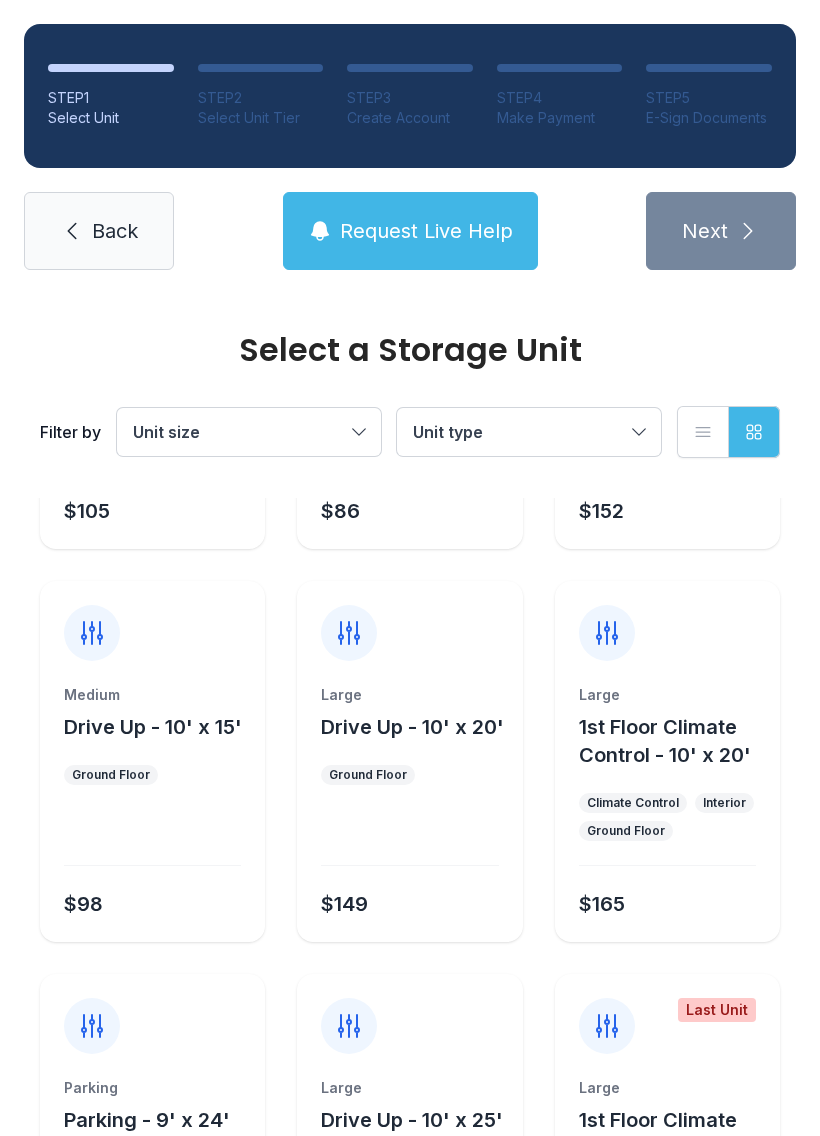 scroll, scrollTop: 1494, scrollLeft: 0, axis: vertical 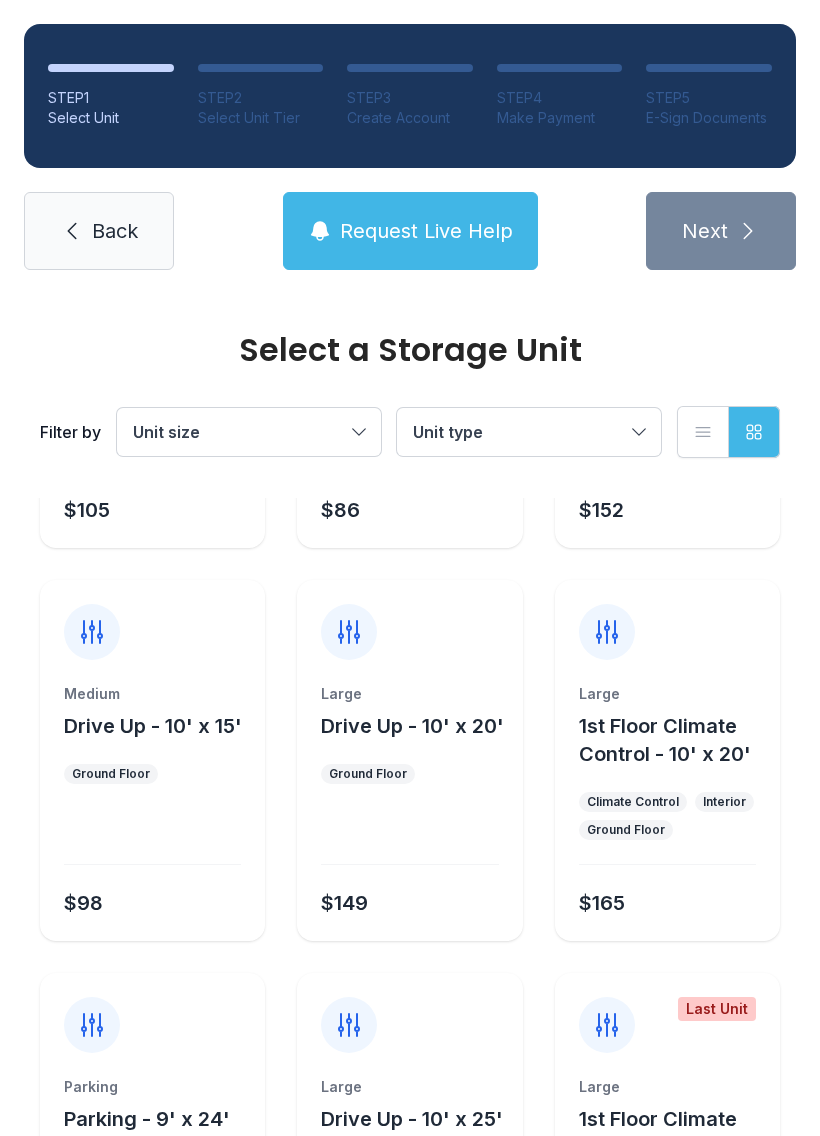 click at bounding box center [152, 836] 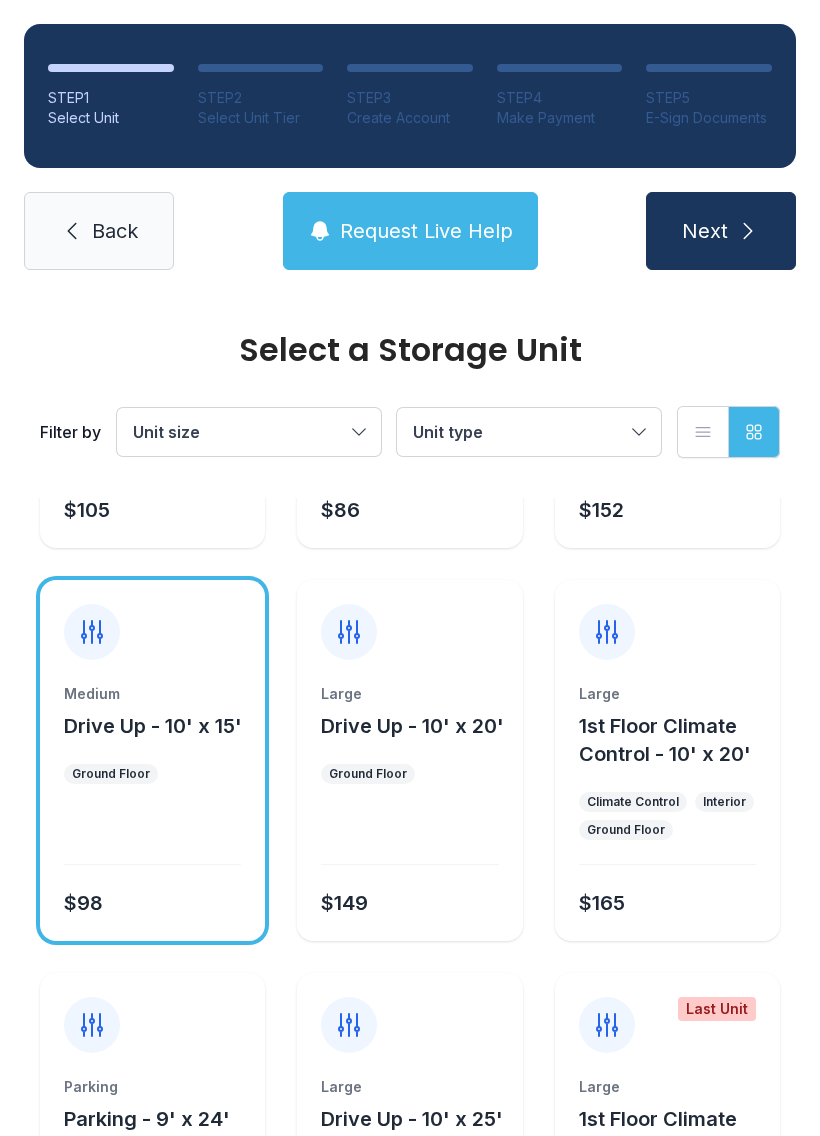 click on "Next" at bounding box center [721, 231] 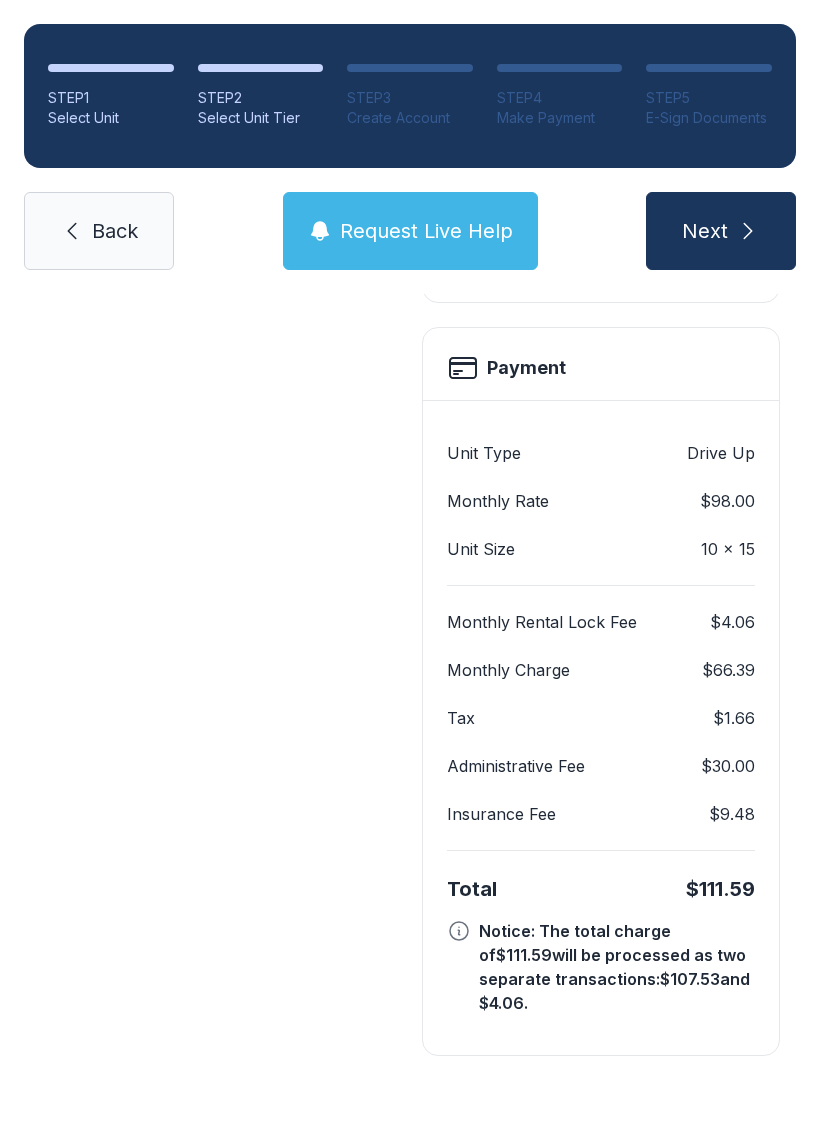 scroll, scrollTop: 0, scrollLeft: 0, axis: both 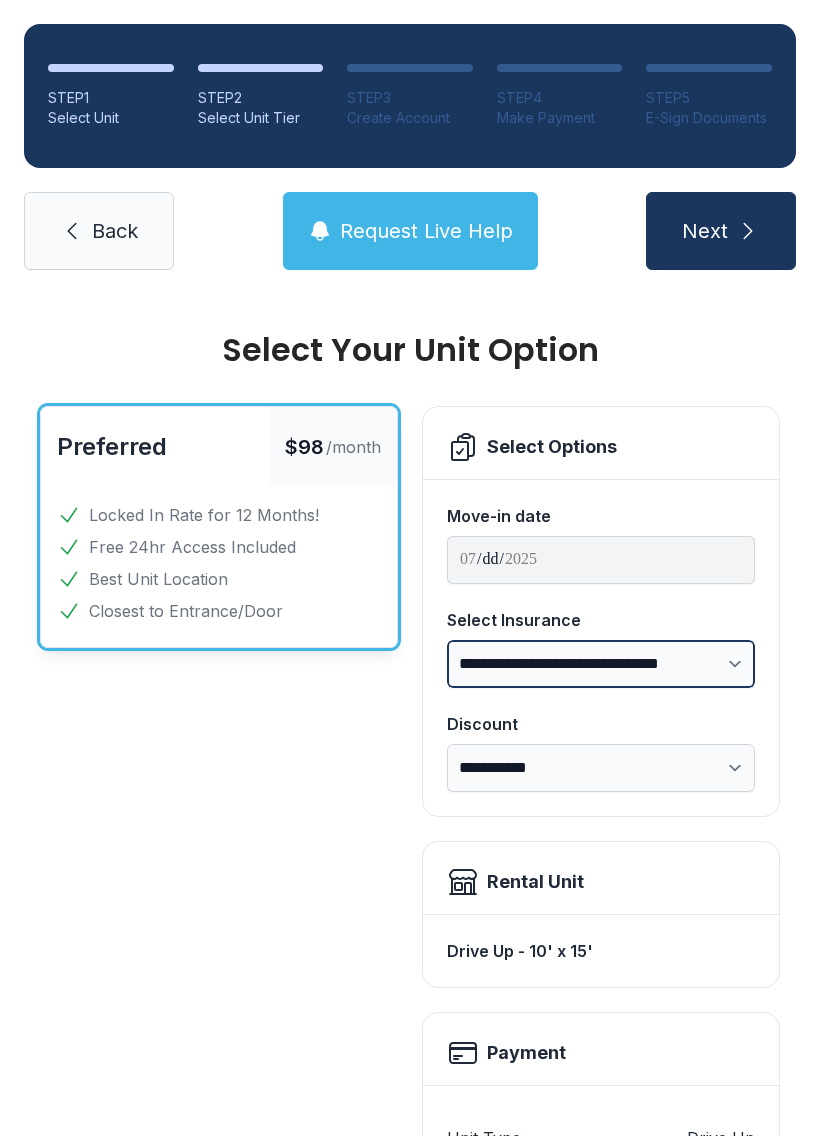 click on "**********" at bounding box center (601, 664) 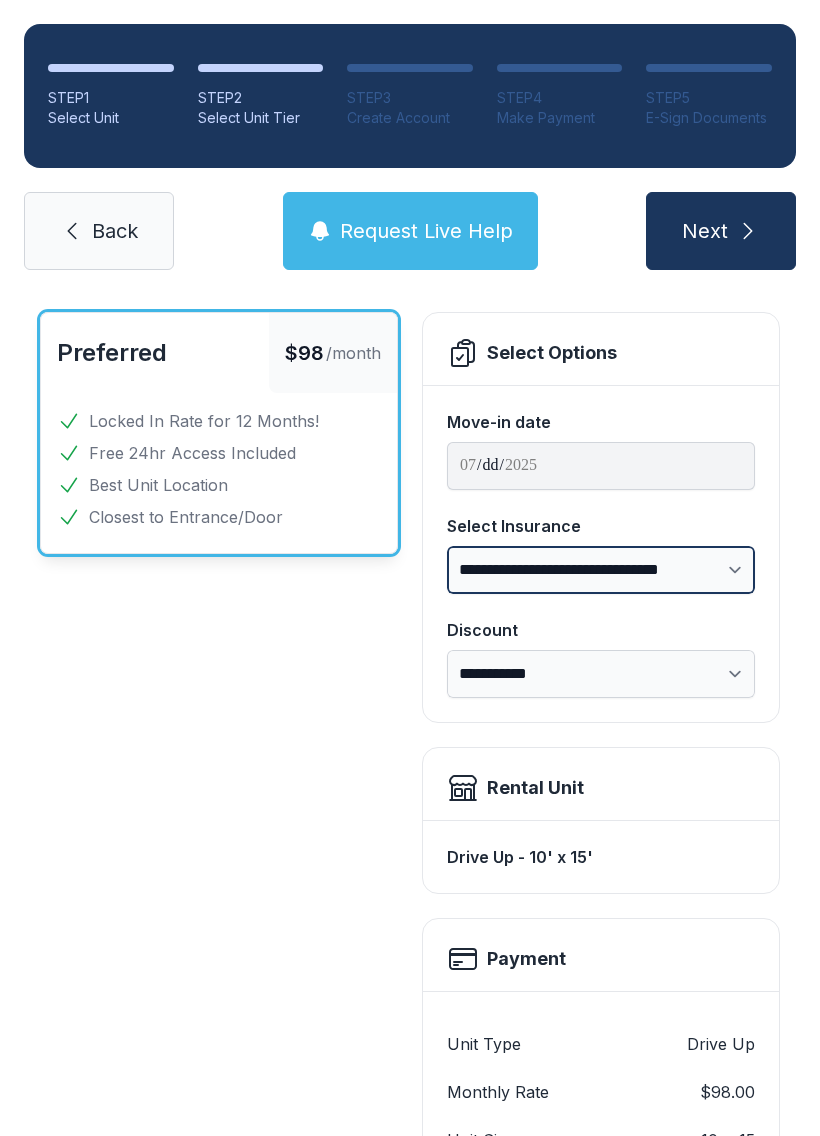 scroll, scrollTop: 102, scrollLeft: 0, axis: vertical 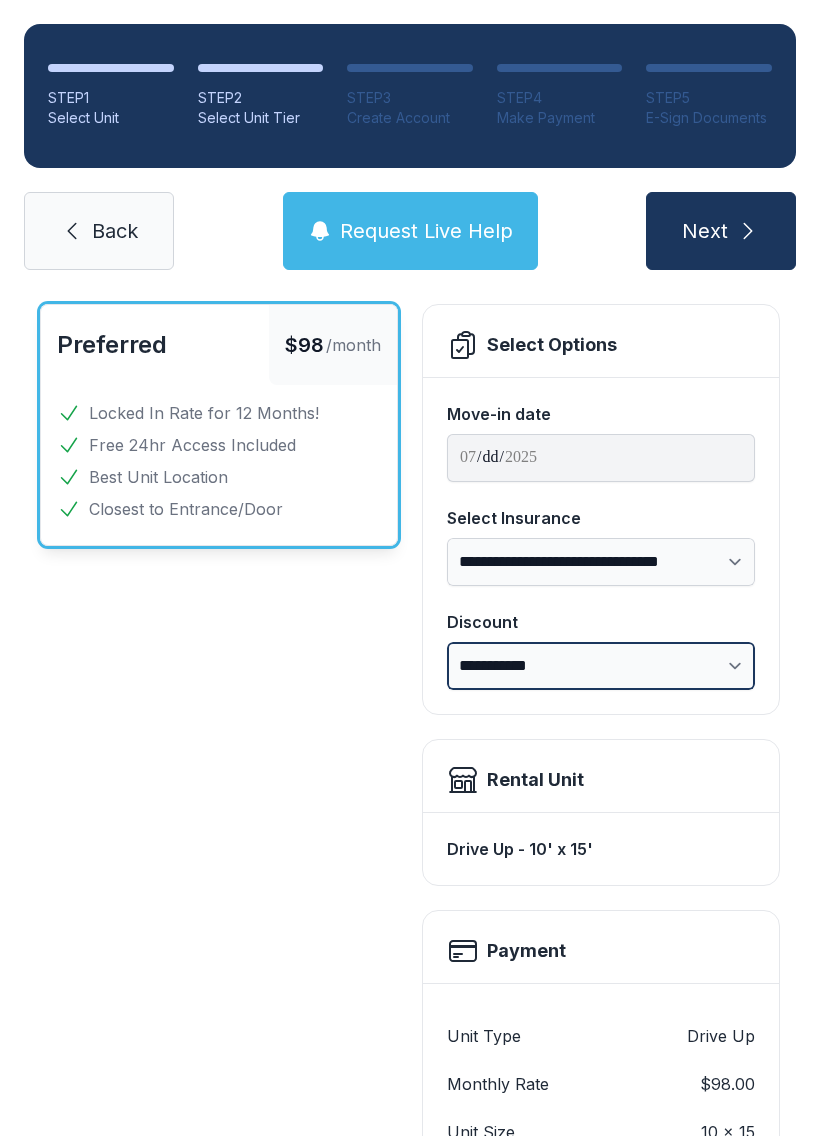 click on "**********" at bounding box center (601, 666) 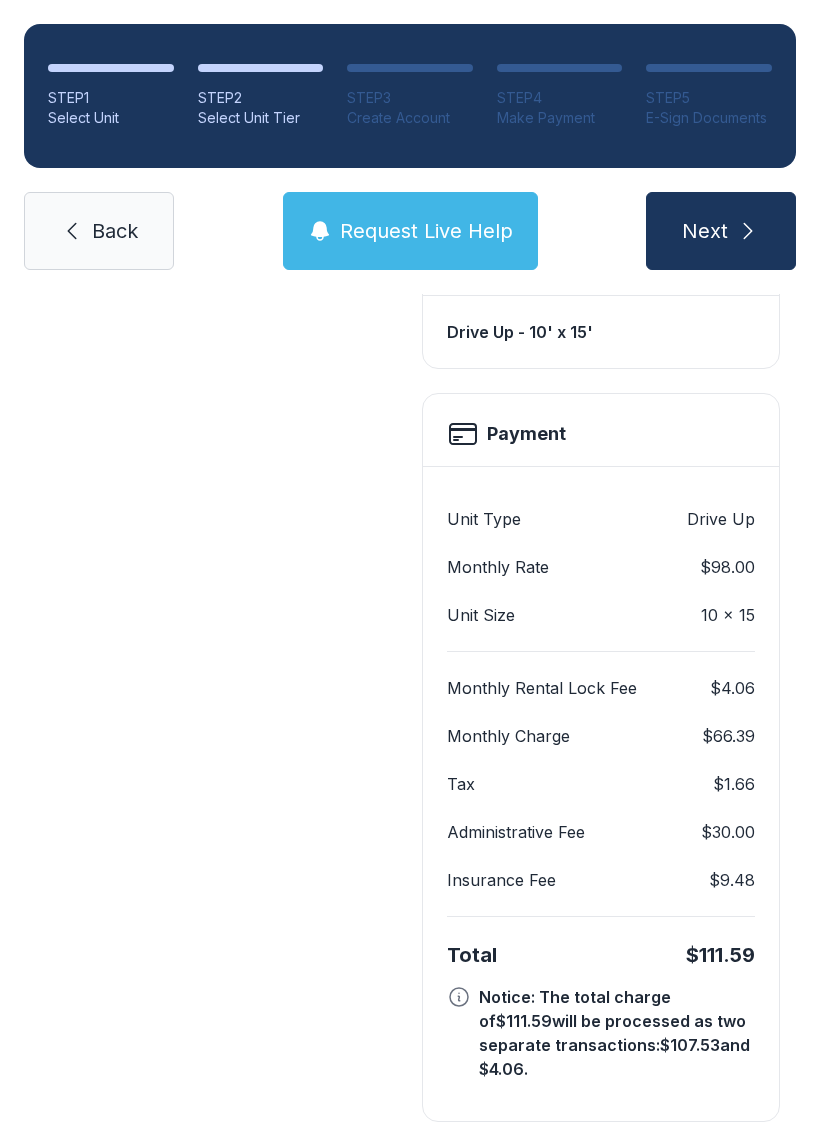 scroll, scrollTop: 617, scrollLeft: 0, axis: vertical 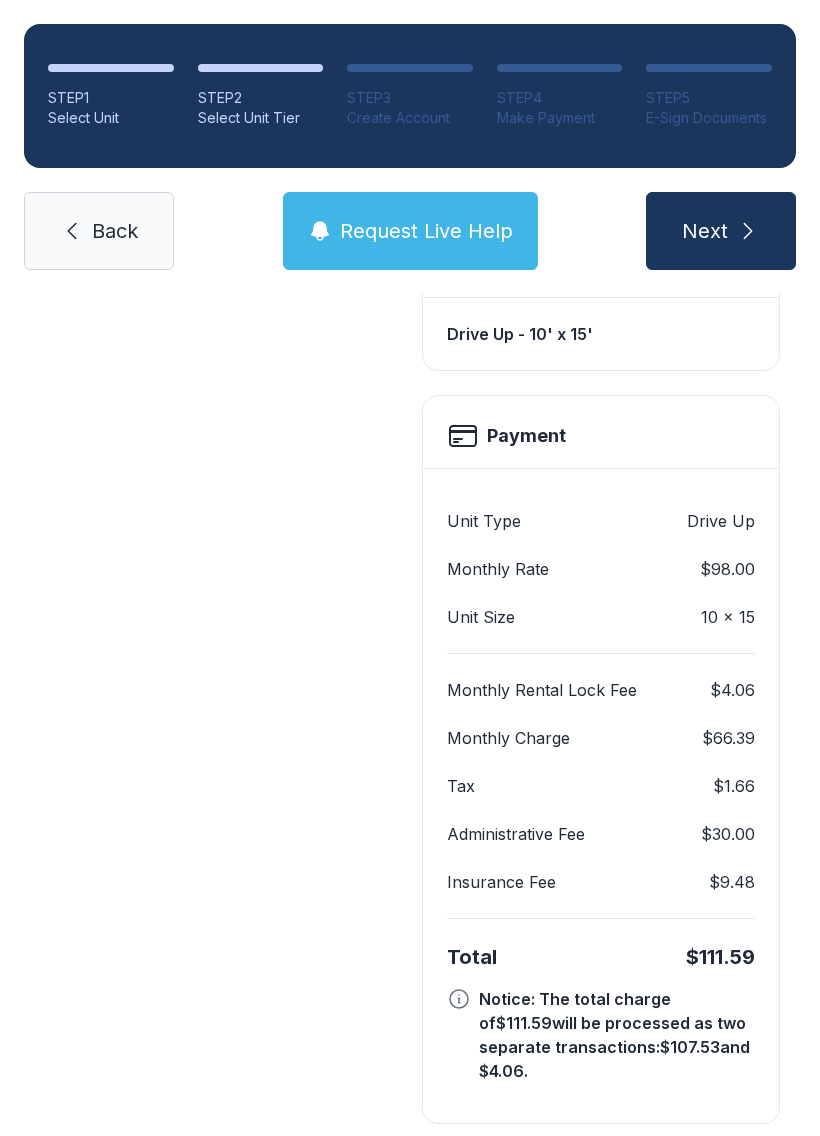 click on "Next" at bounding box center (721, 231) 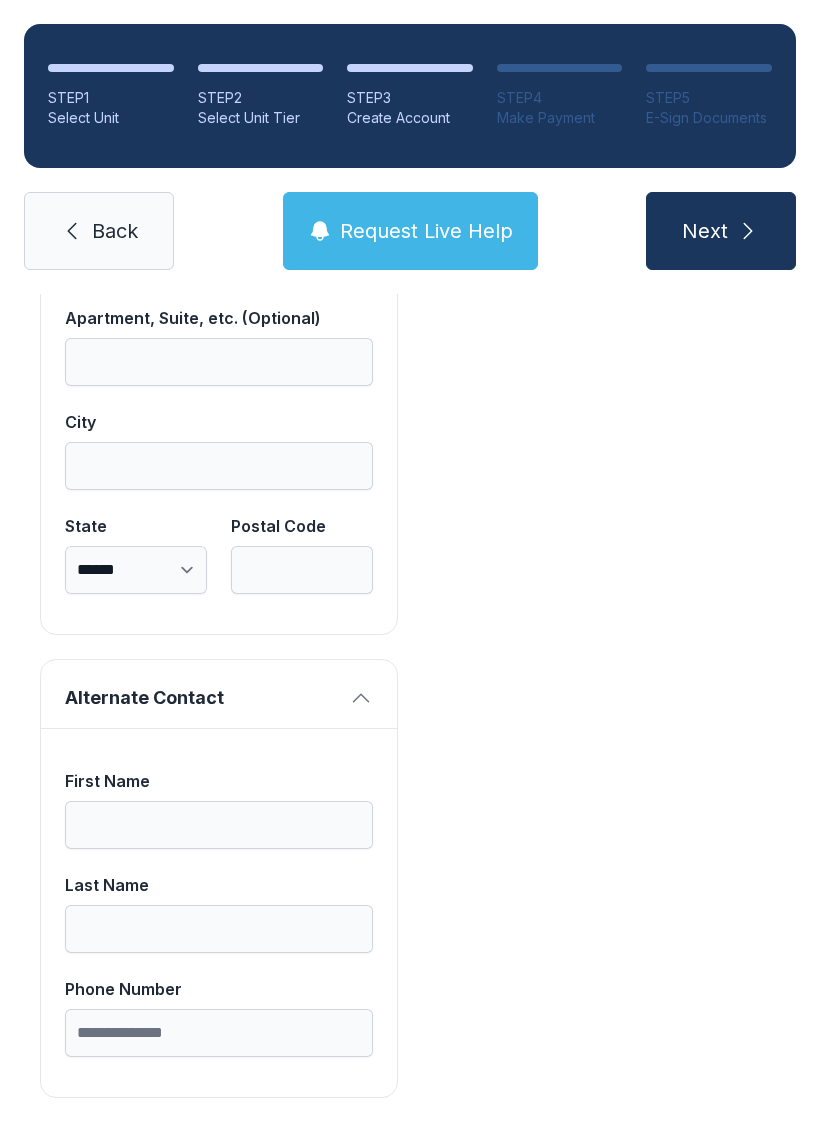 scroll, scrollTop: 1713, scrollLeft: 0, axis: vertical 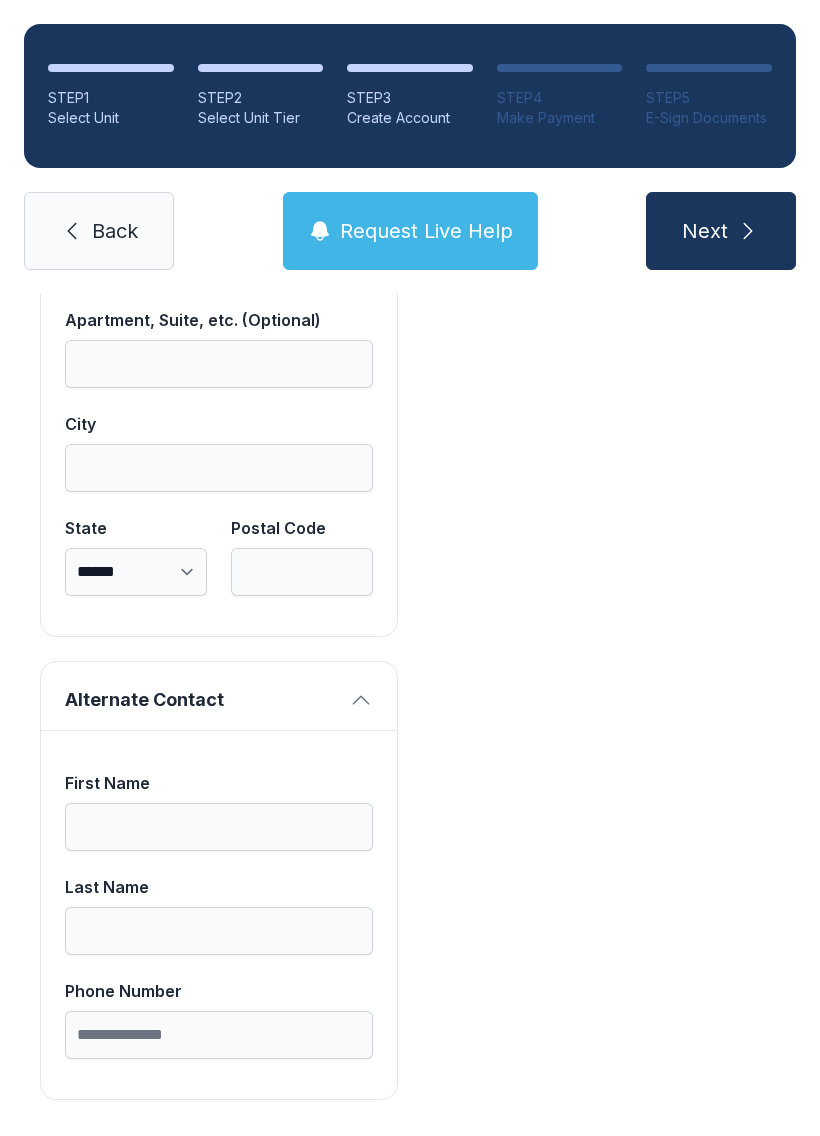 click on "Request Live Help" at bounding box center (426, 231) 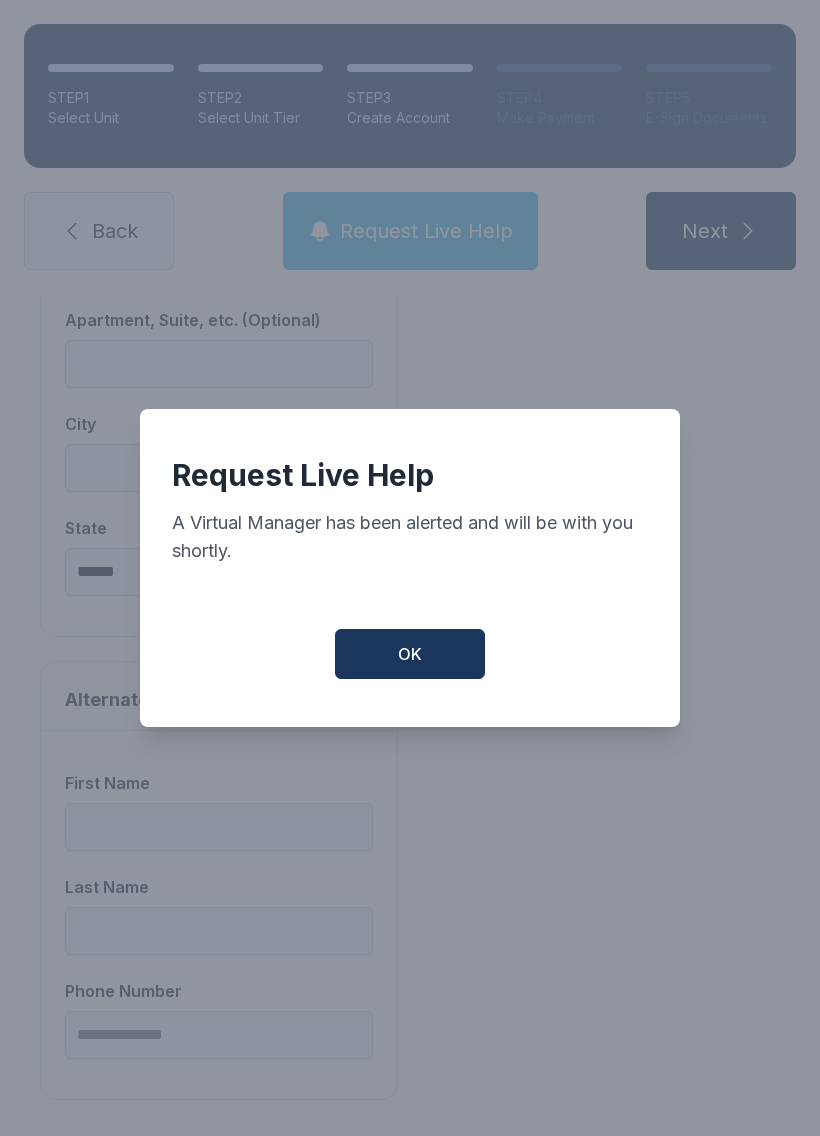 click on "OK" at bounding box center (410, 654) 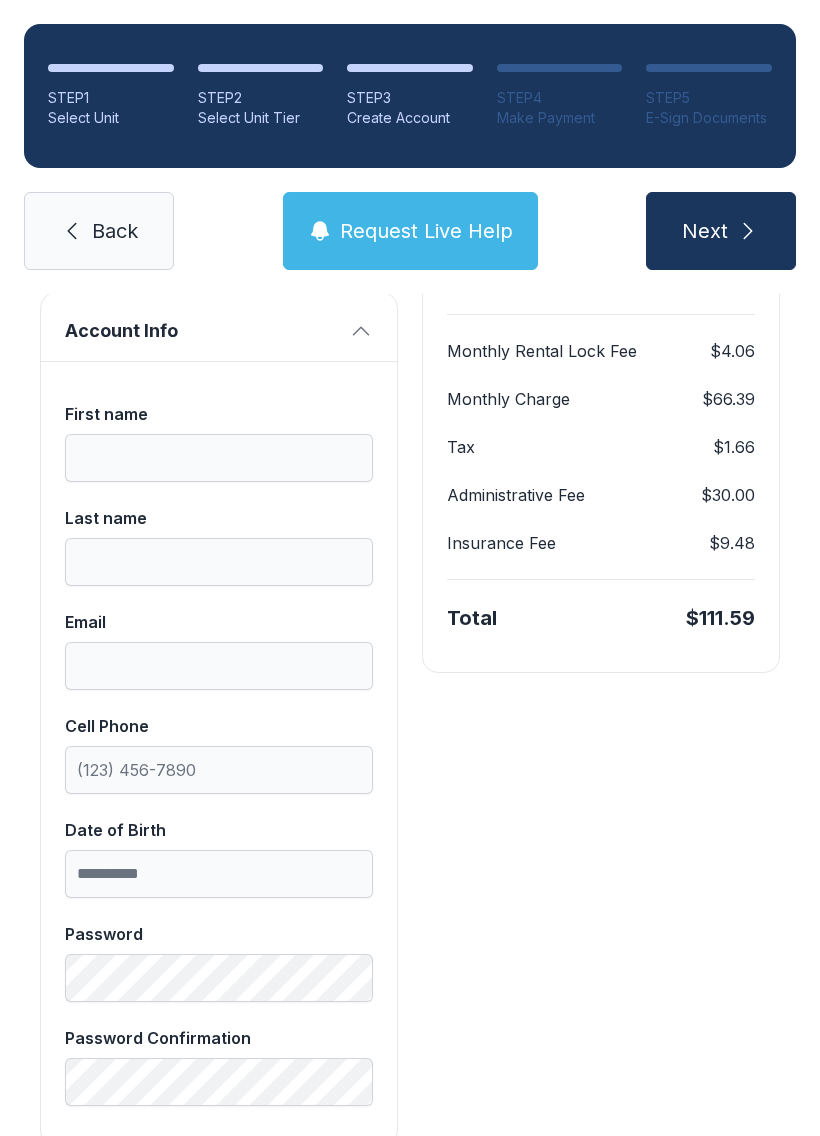 scroll, scrollTop: 353, scrollLeft: 0, axis: vertical 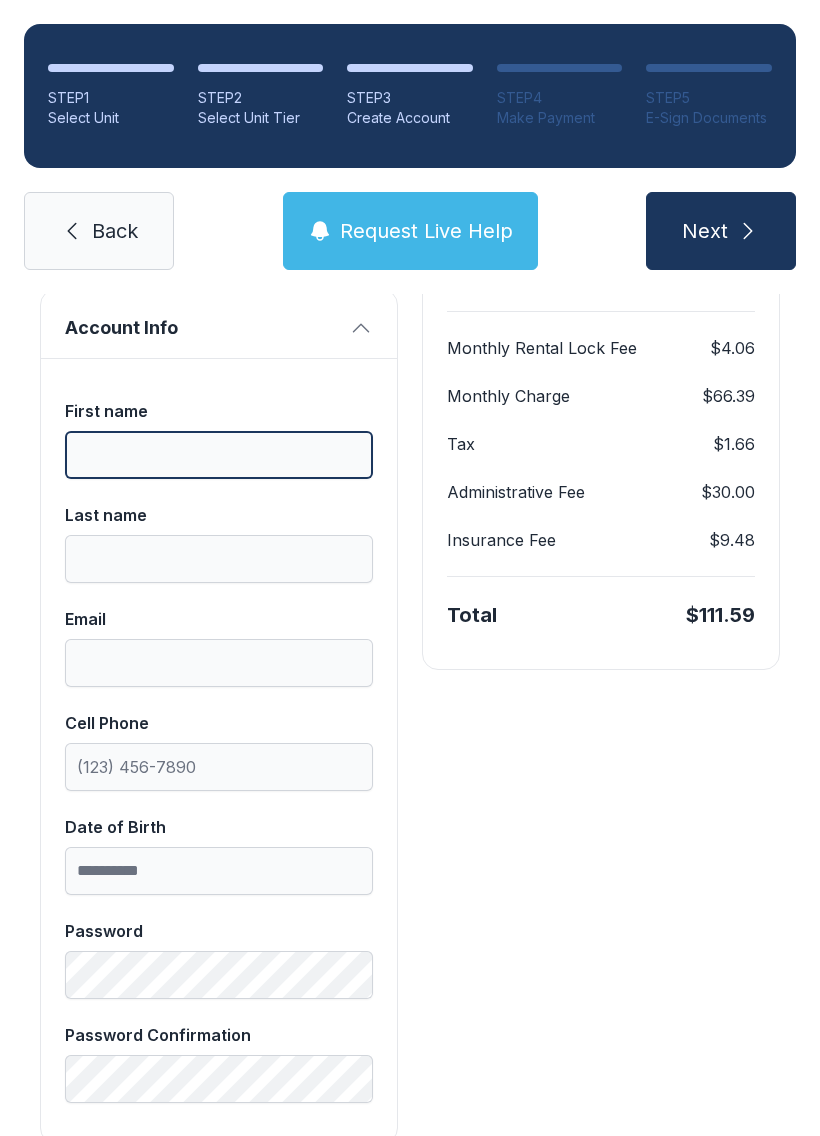 click on "First name" at bounding box center (219, 455) 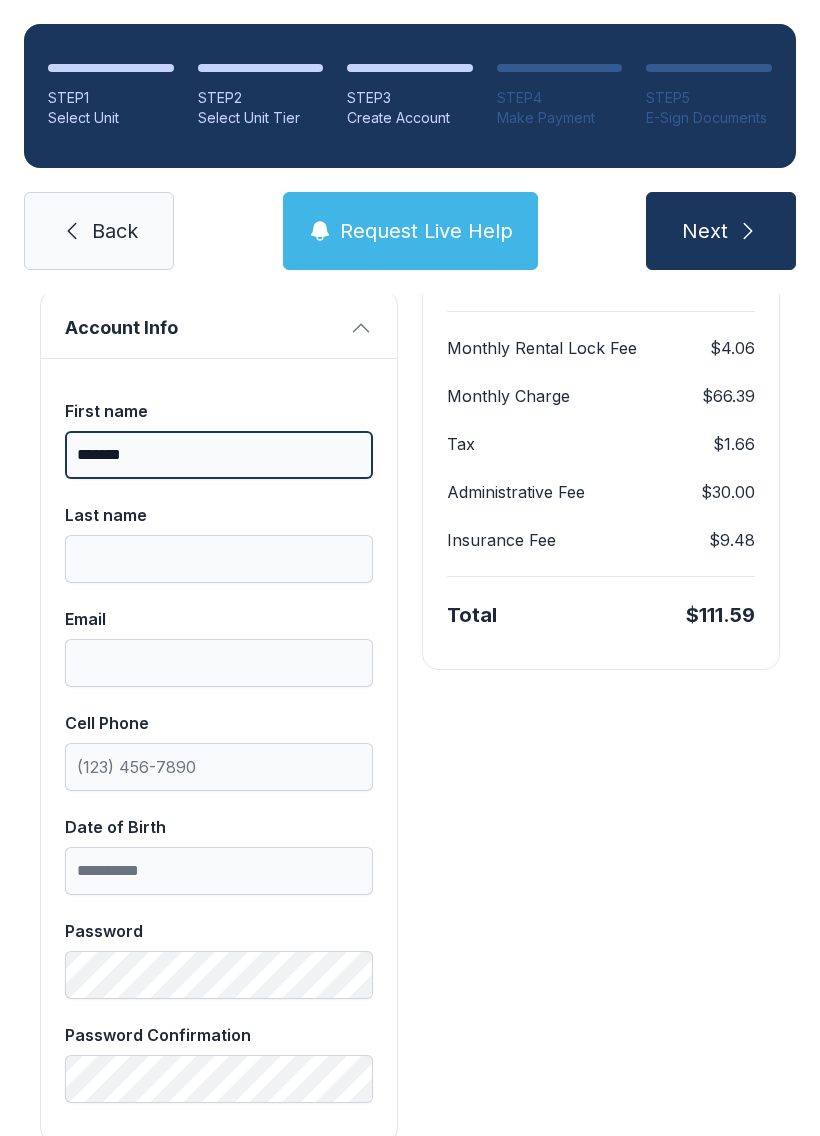 type on "*******" 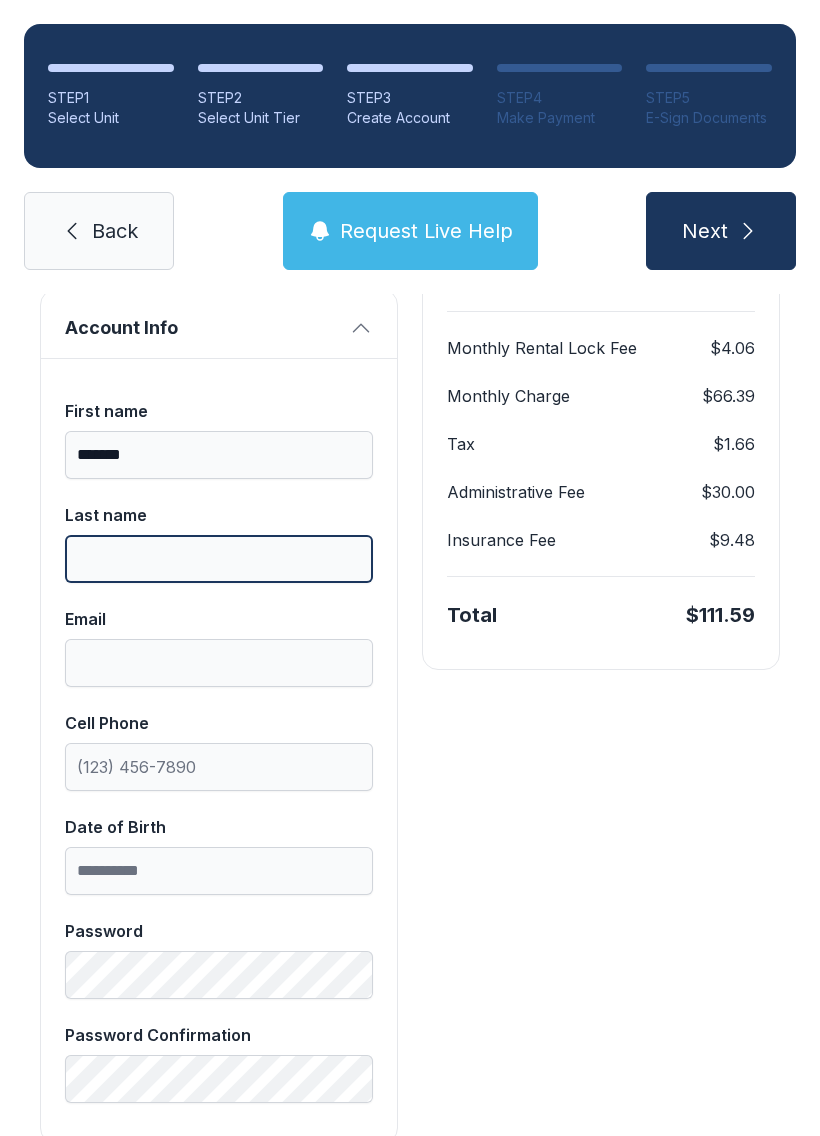 click on "Last name" at bounding box center (219, 559) 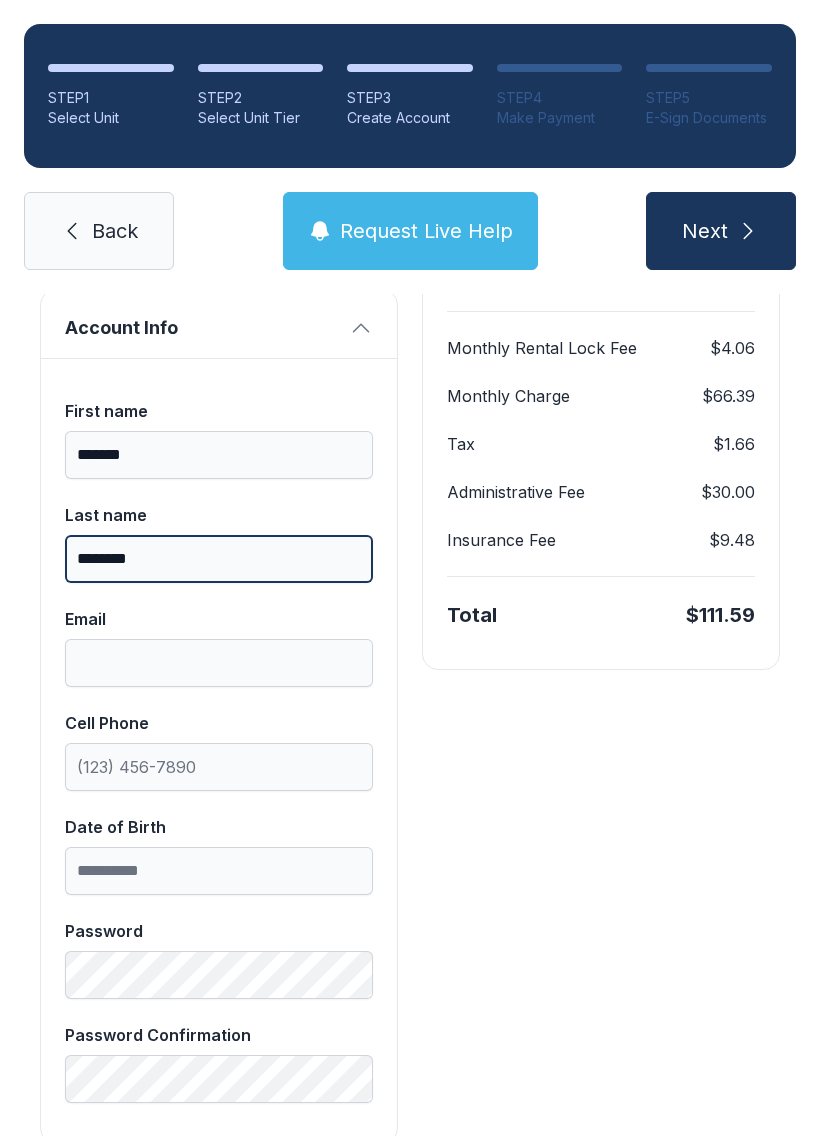 type on "********" 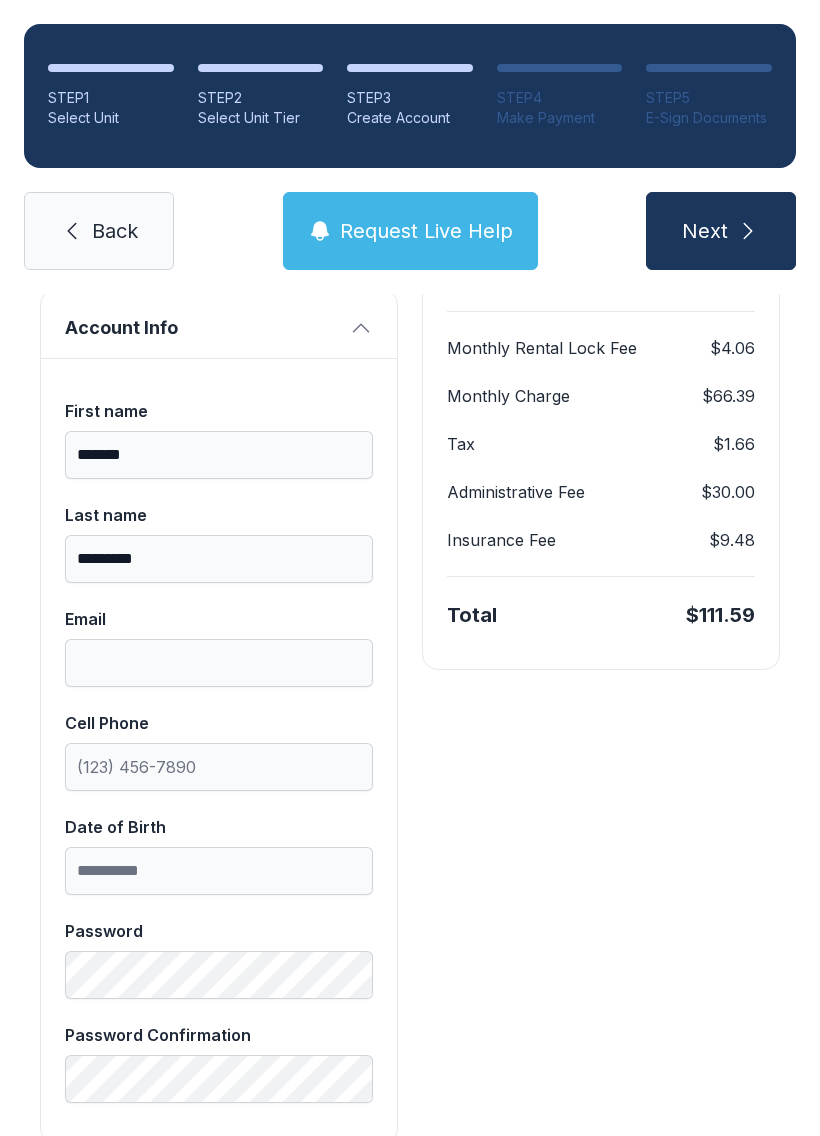 click on "Back" at bounding box center [115, 231] 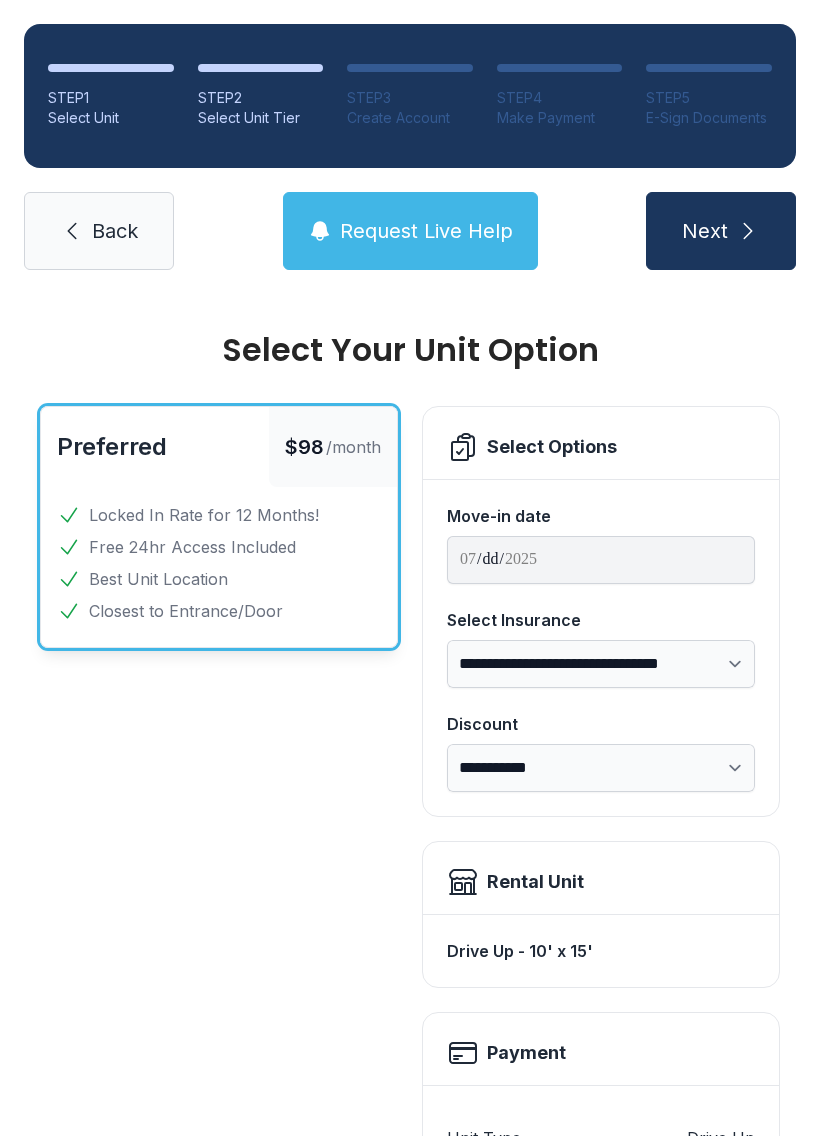 click on "Preferred [PRICE] /month Locked In Rate for 12 Months! Free 24hr Access Included Best Unit Location Closest to Entrance/Door" at bounding box center (219, 1073) 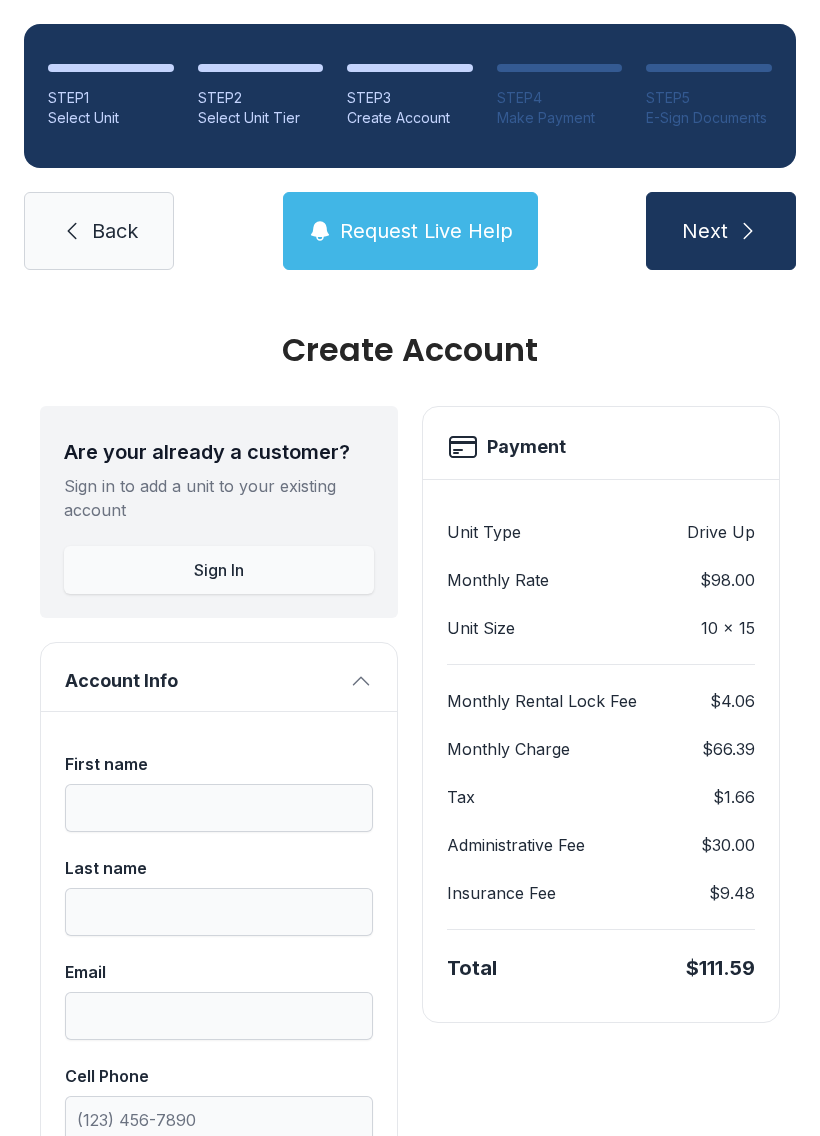 click 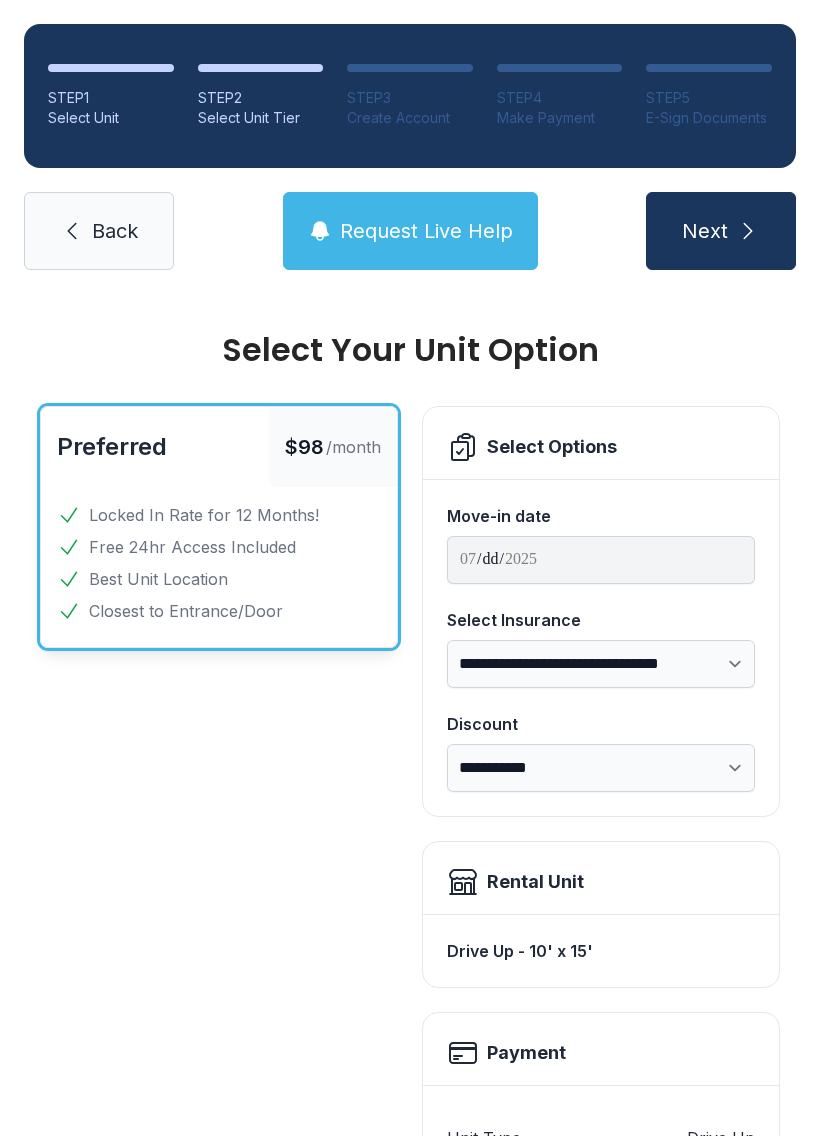 click on "Back" at bounding box center [99, 231] 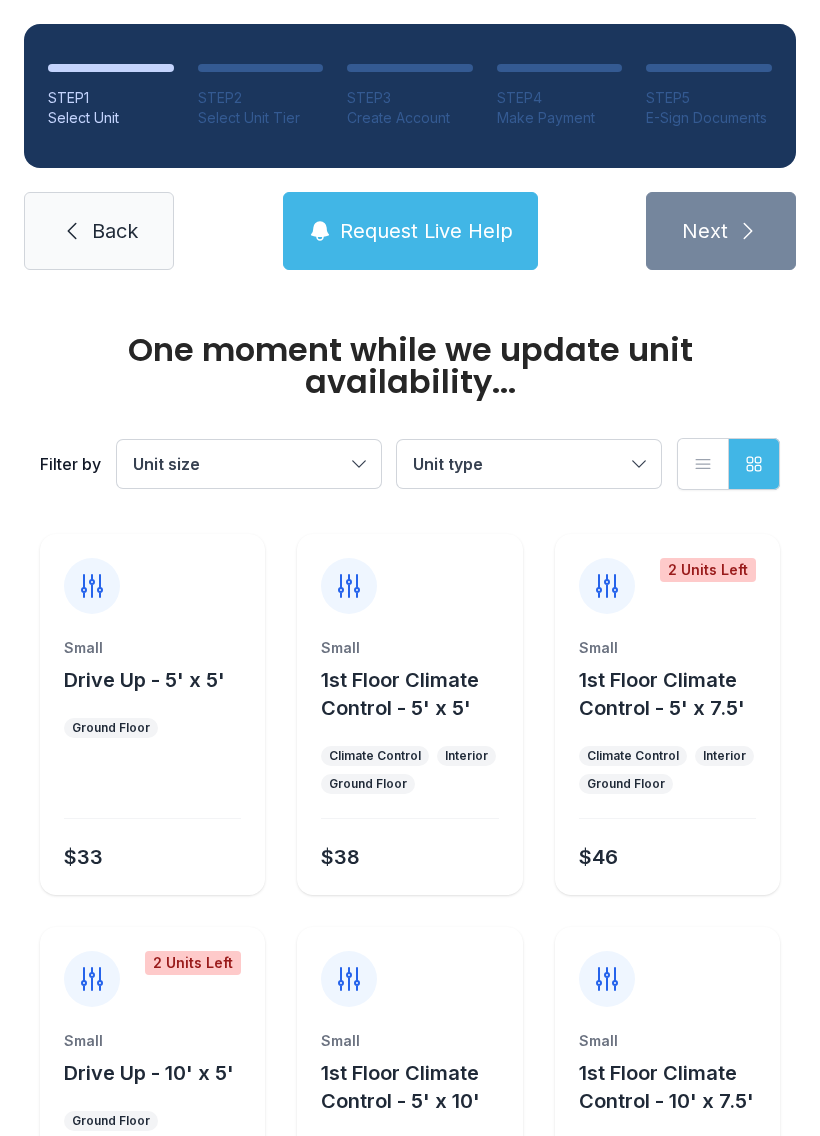 click on "Back" at bounding box center (99, 231) 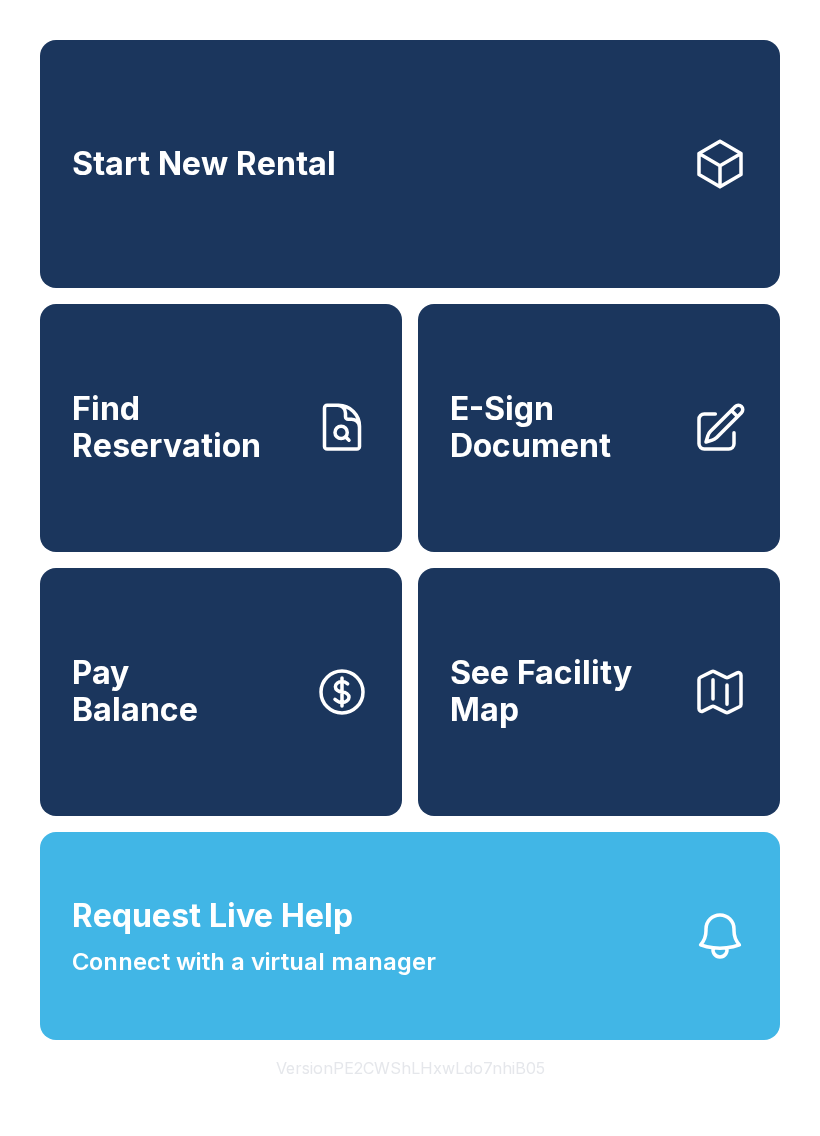 click on "Find Reservation" at bounding box center [185, 427] 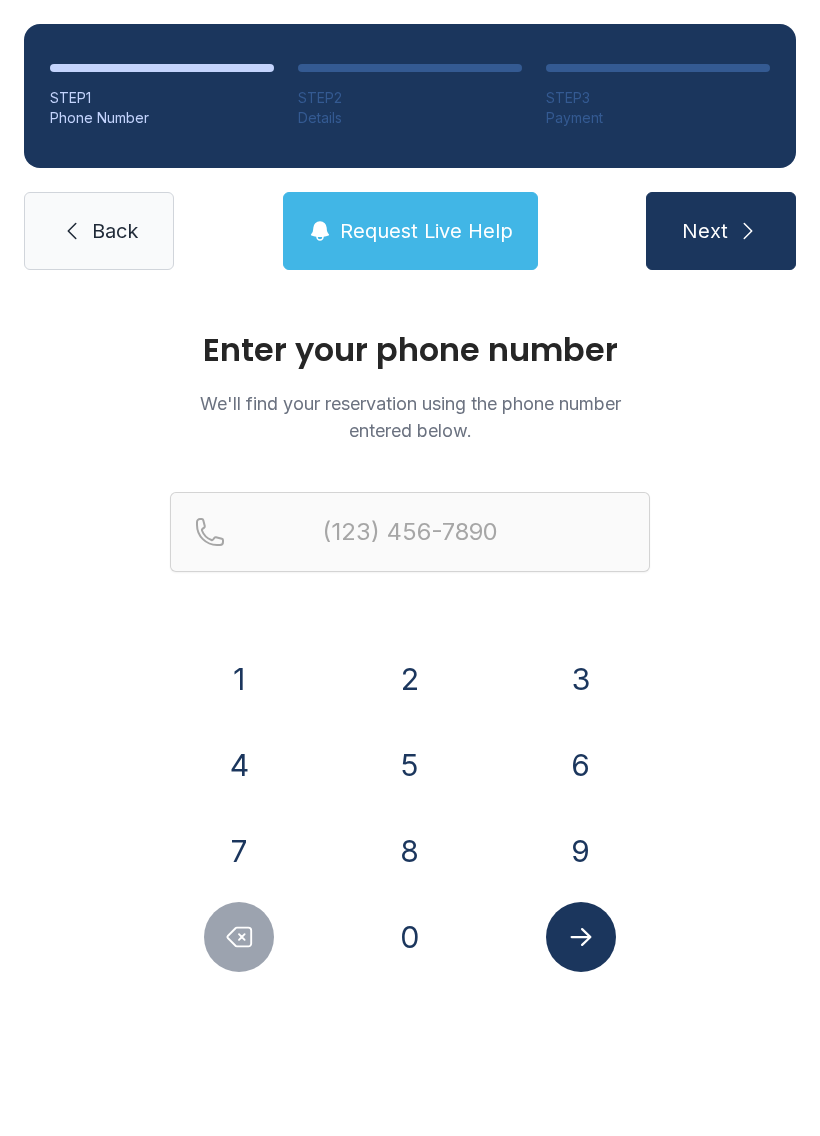 click on "7" at bounding box center (239, 851) 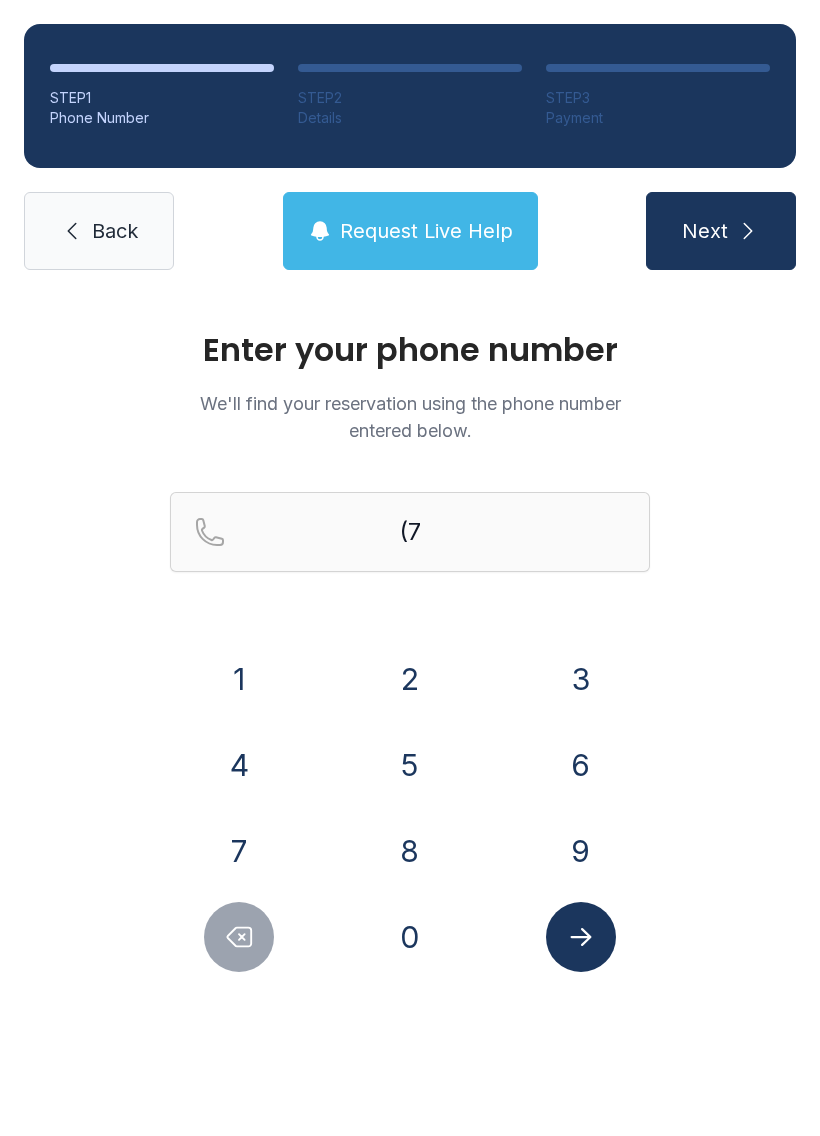 click on "2" at bounding box center [410, 679] 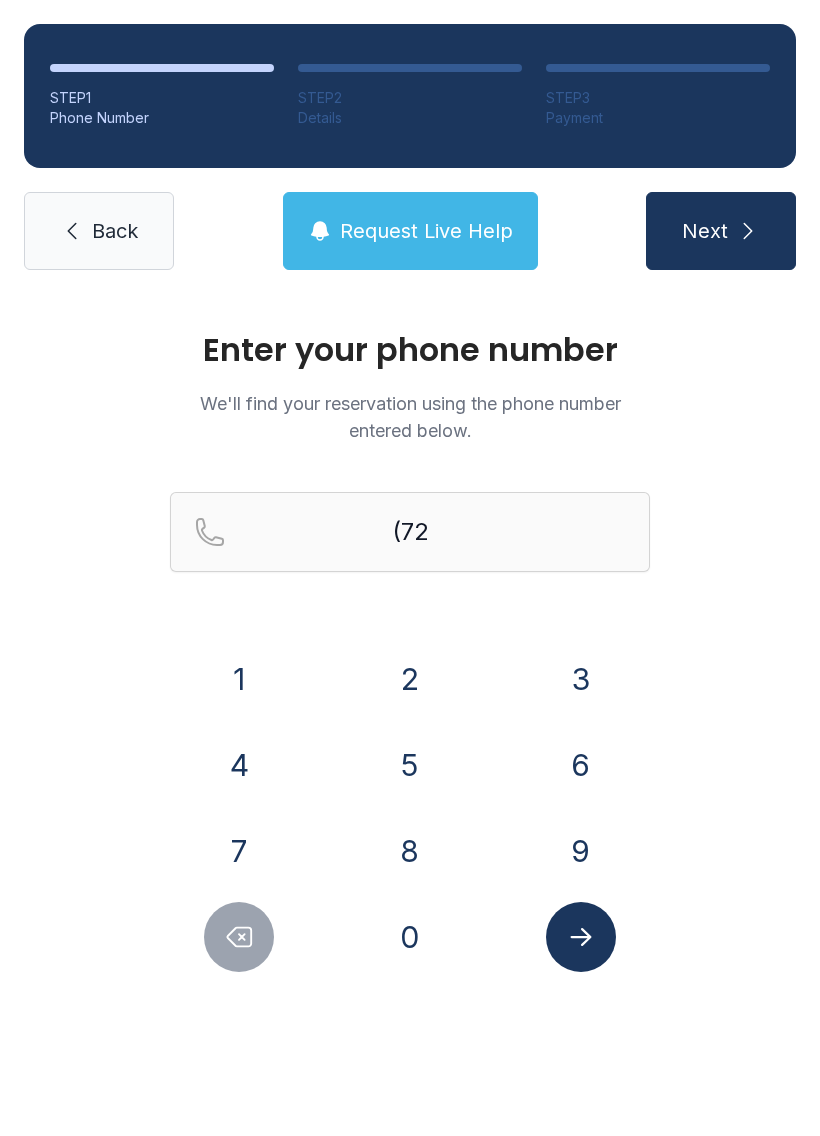 click on "7" at bounding box center (239, 851) 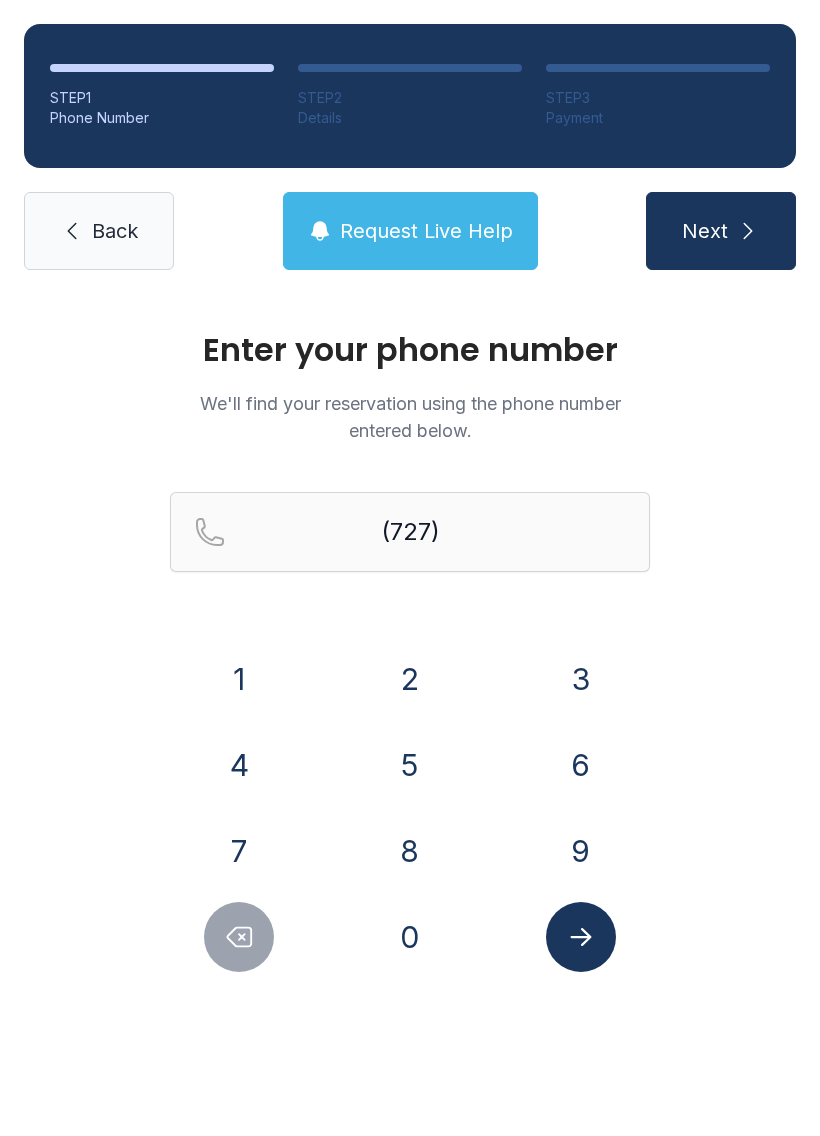 click on "6" at bounding box center [581, 765] 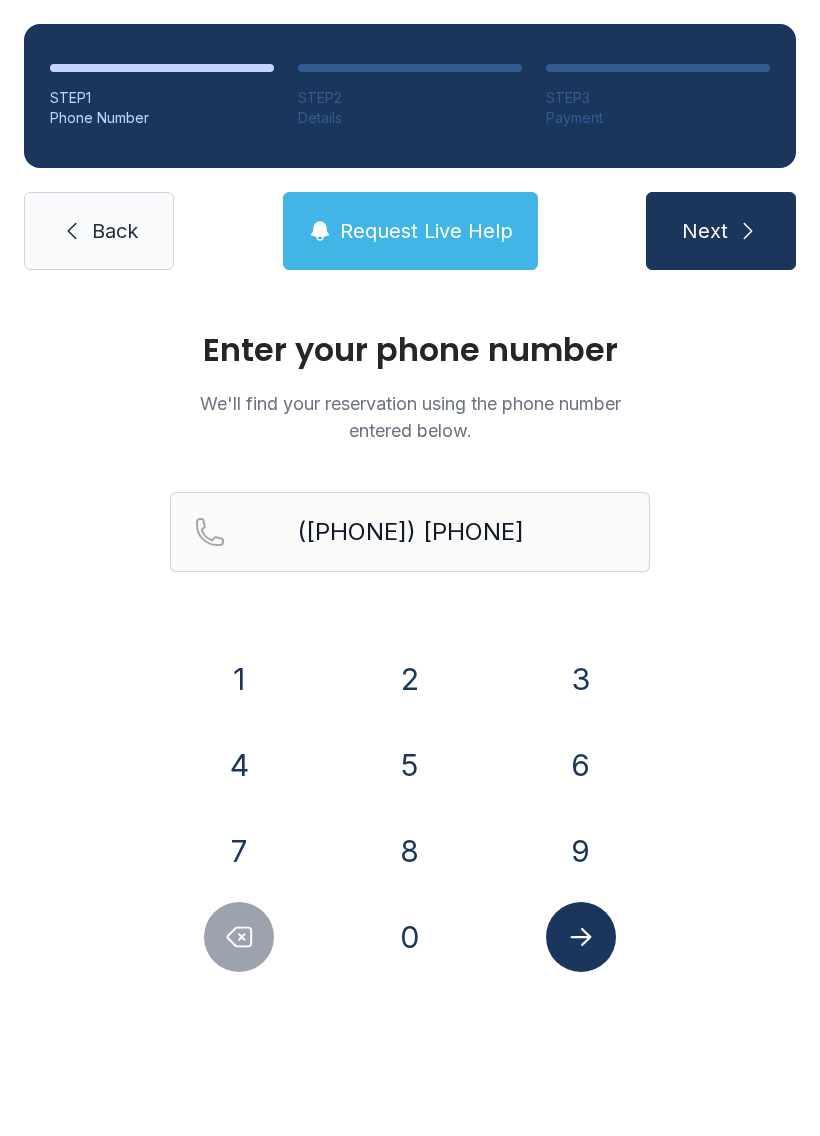 click on "0" at bounding box center (410, 937) 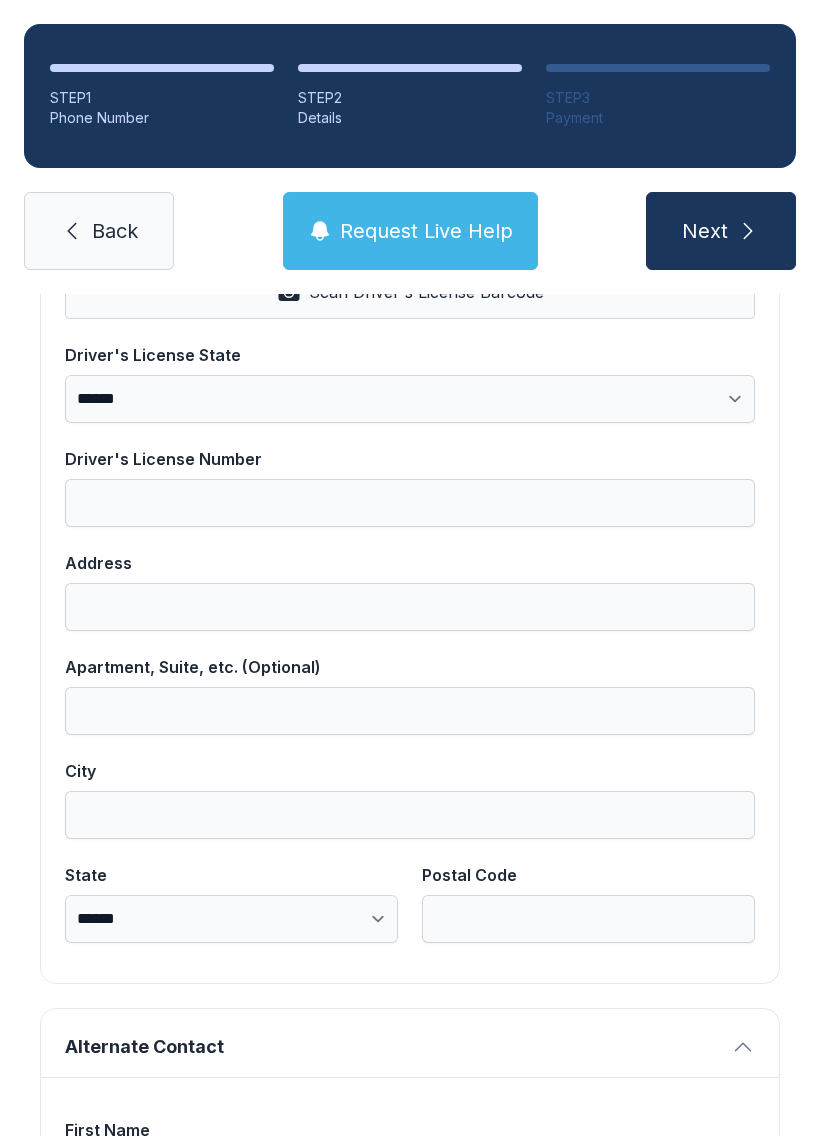 scroll, scrollTop: 924, scrollLeft: 0, axis: vertical 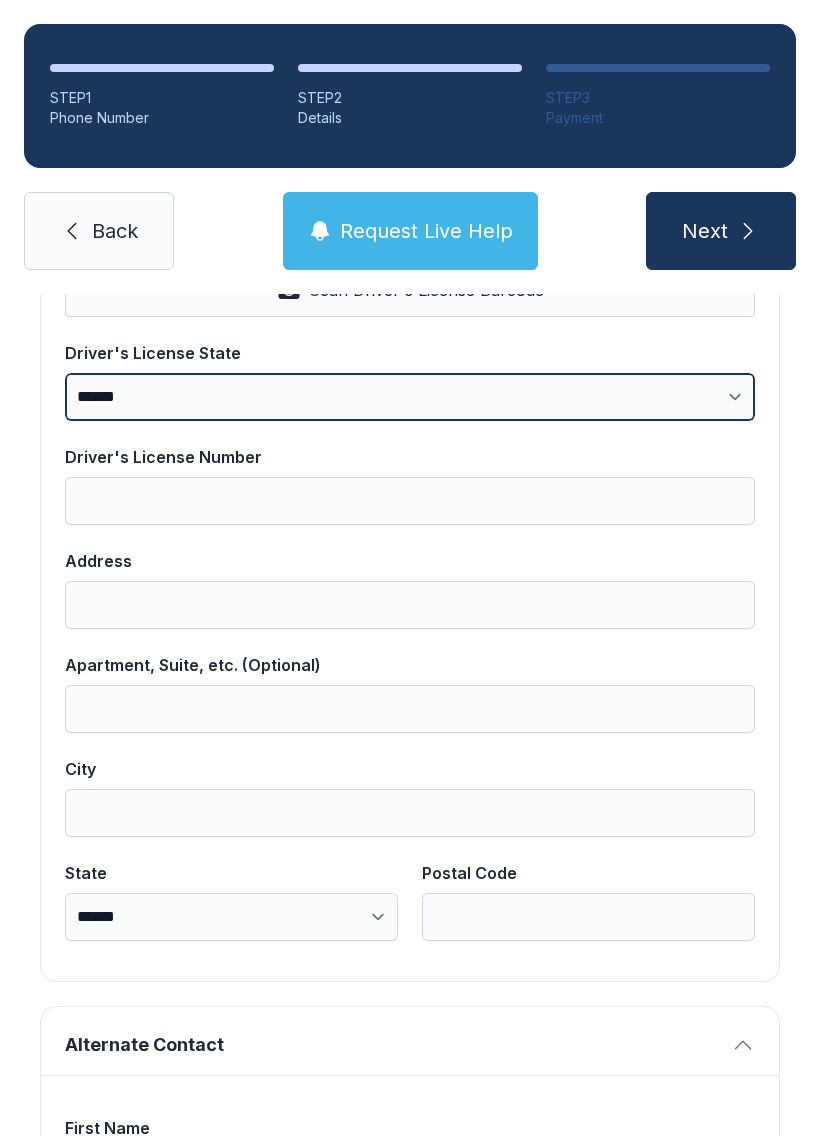 click on "**********" at bounding box center [410, 397] 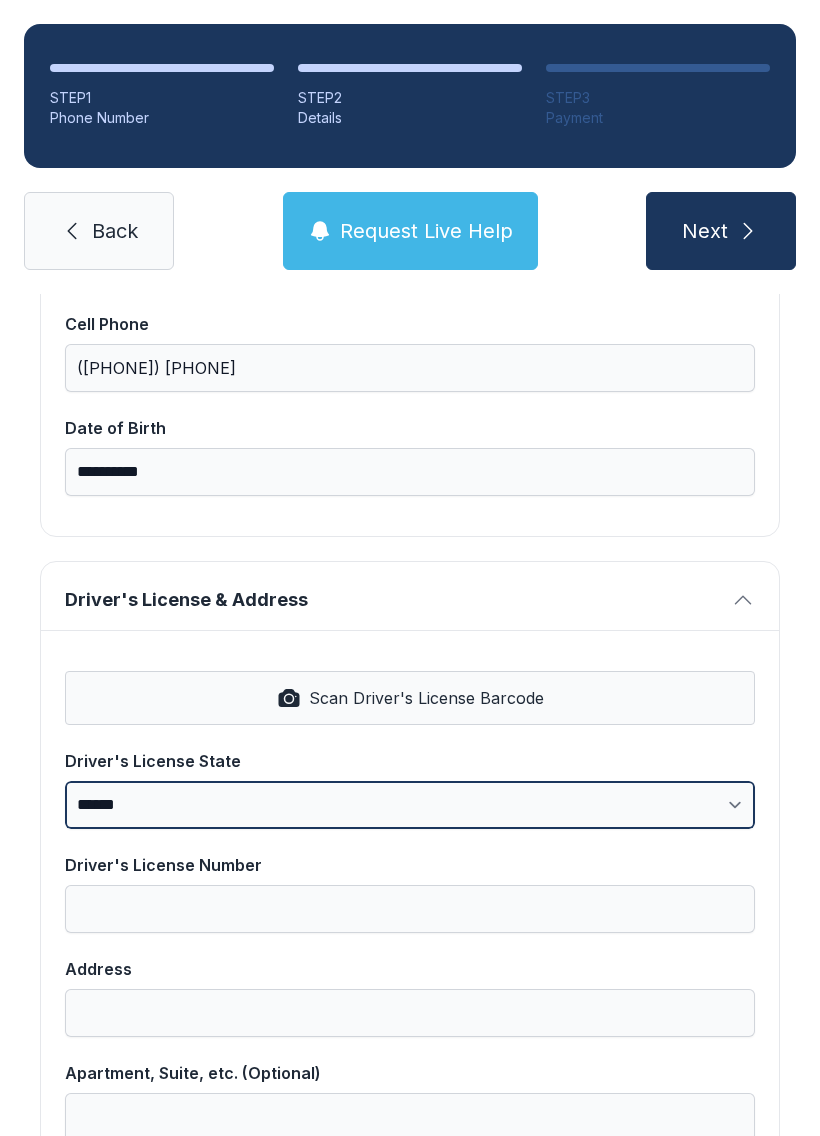 scroll, scrollTop: 513, scrollLeft: 0, axis: vertical 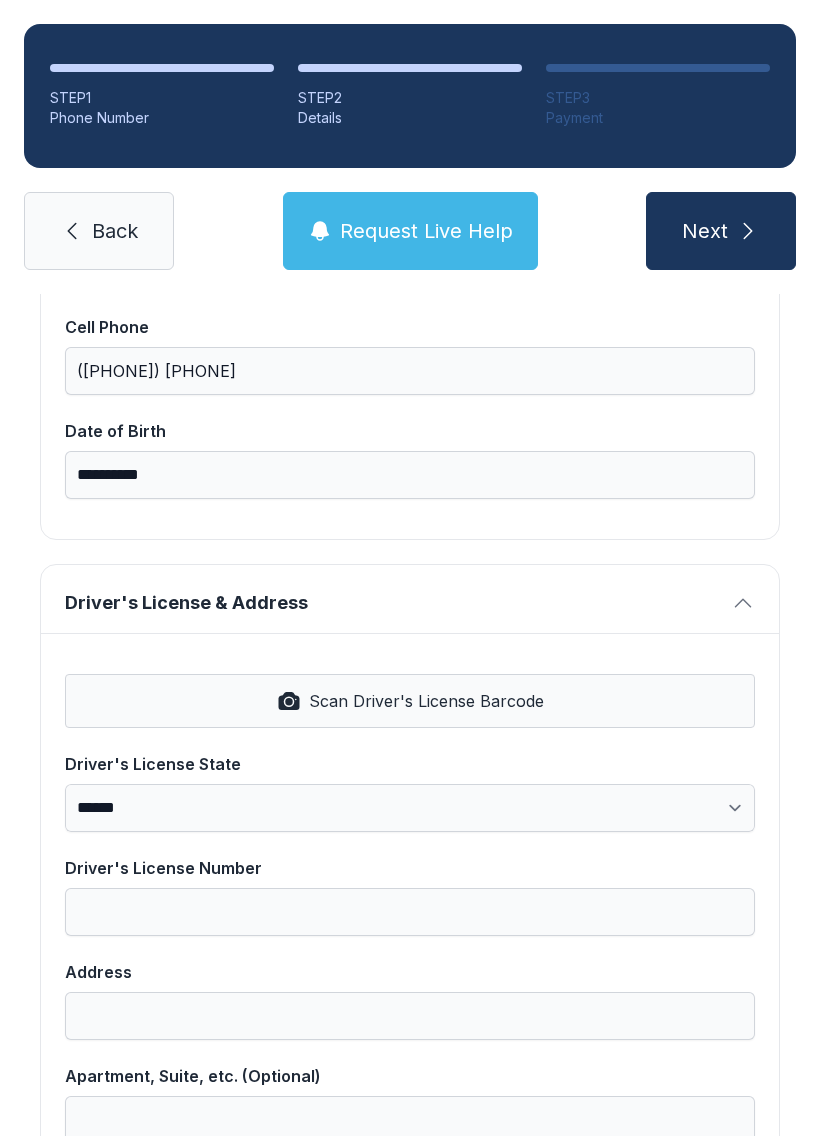 click on "Scan Driver's License Barcode" at bounding box center (426, 701) 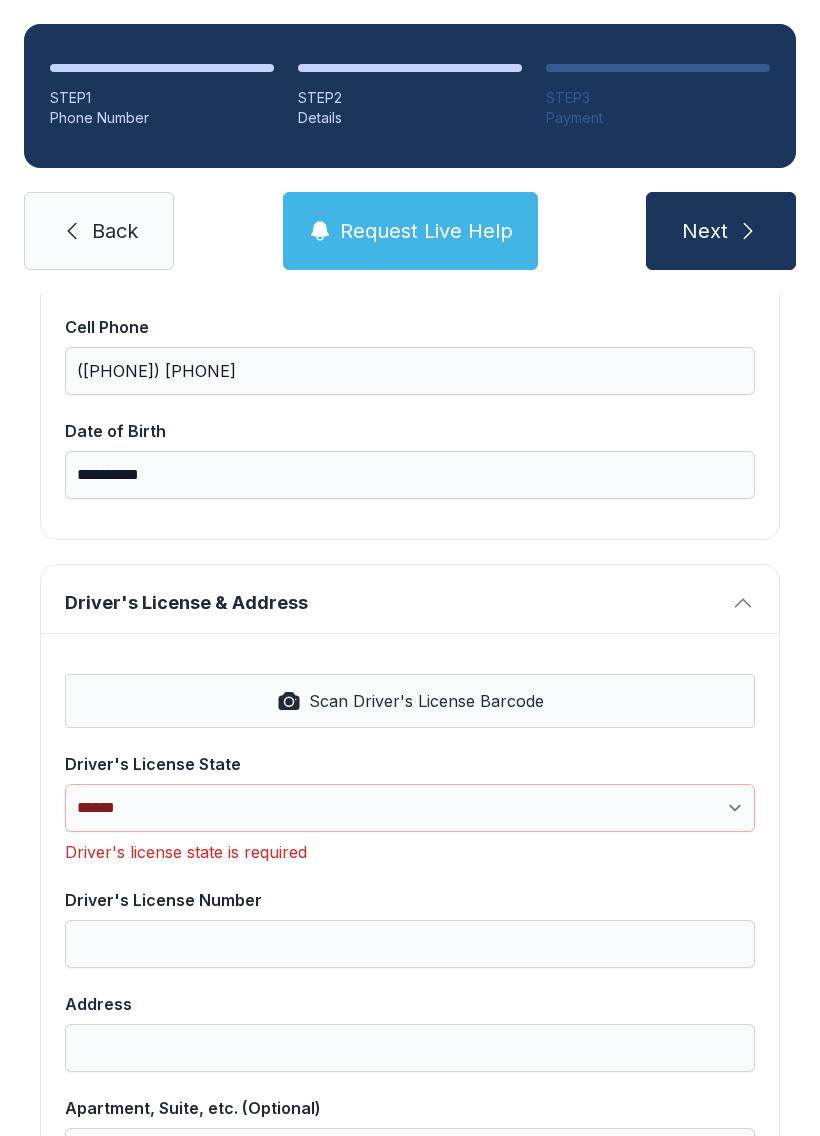 select on "**" 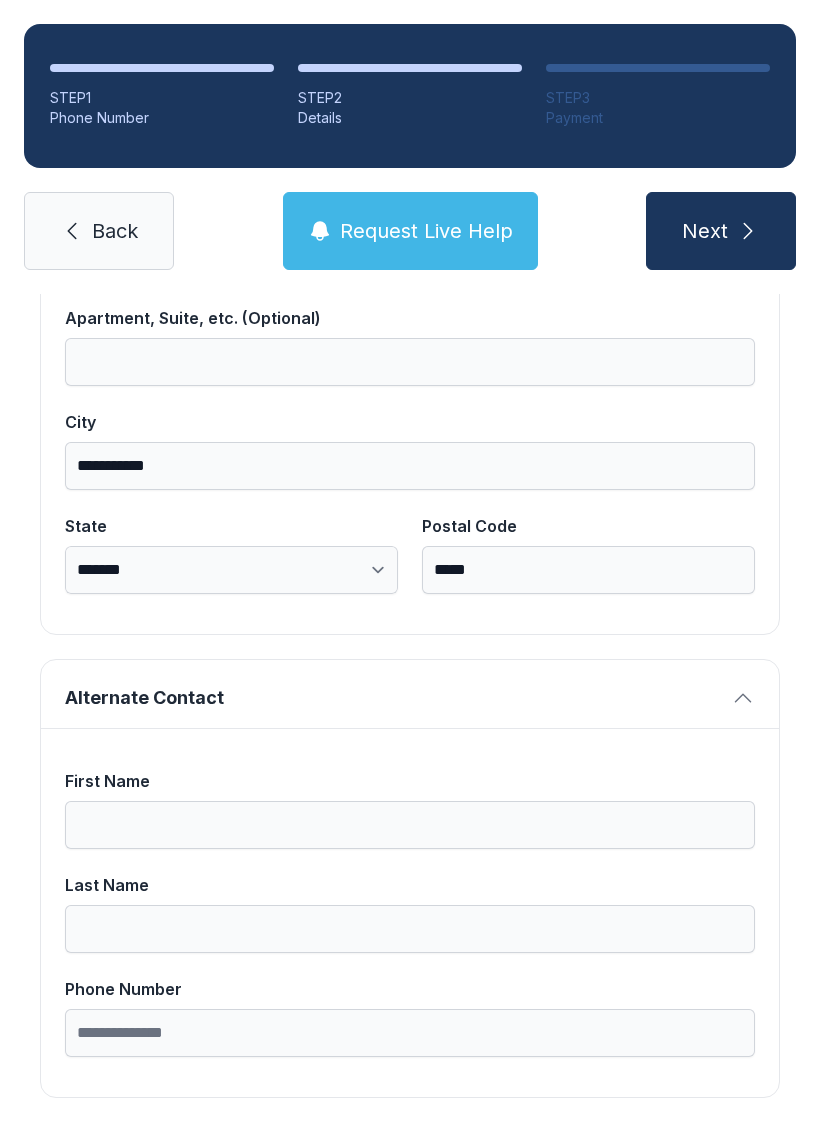 scroll, scrollTop: 1269, scrollLeft: 0, axis: vertical 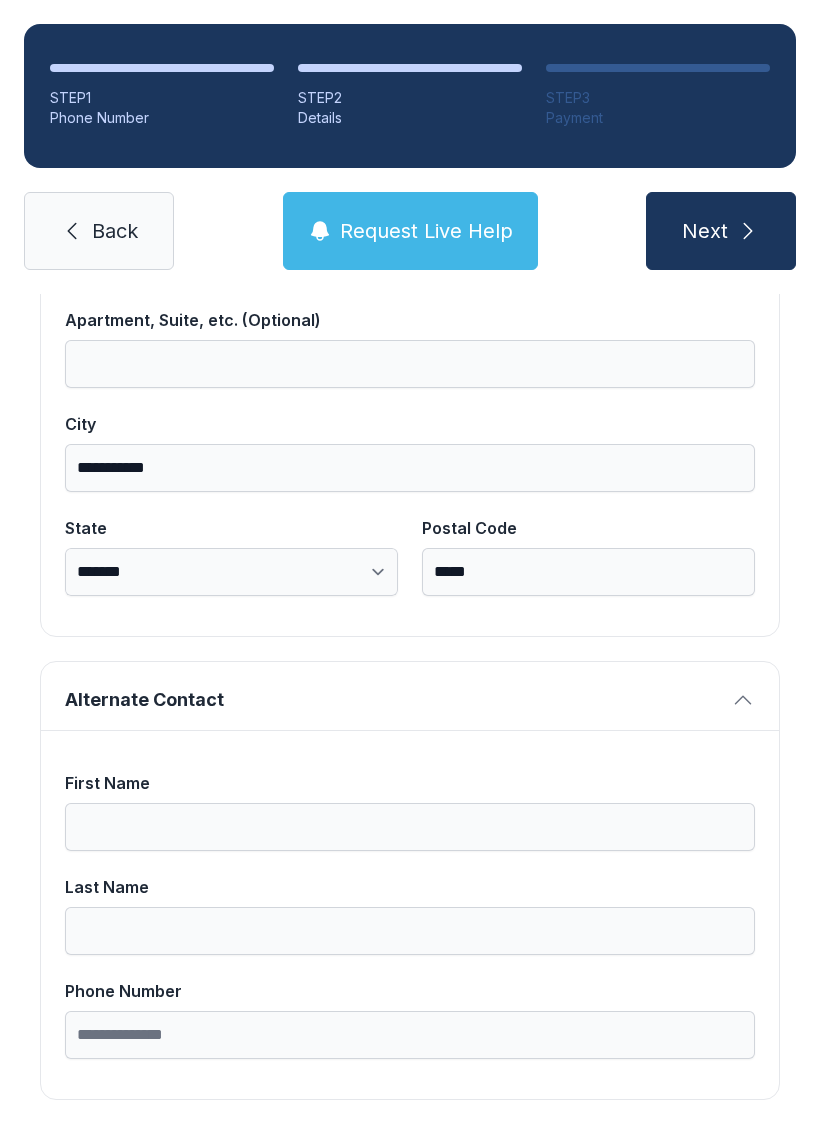 click on "Next" at bounding box center (721, 231) 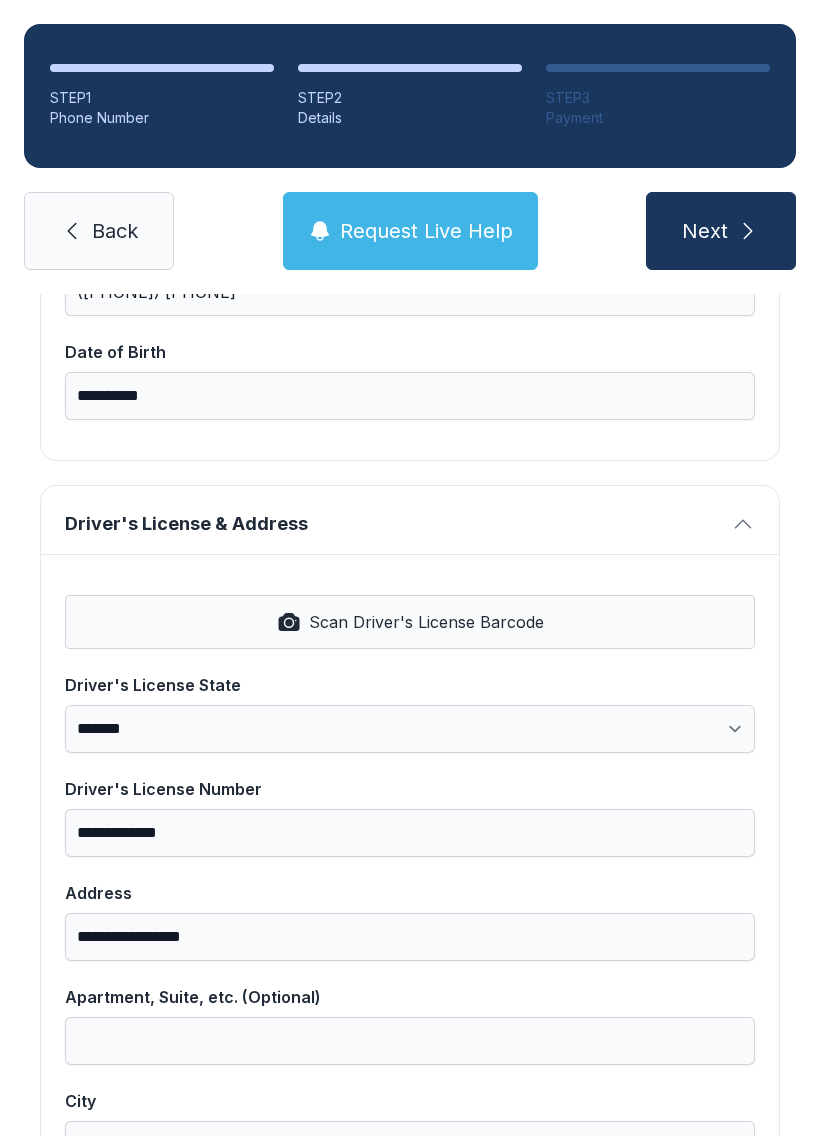 scroll, scrollTop: 593, scrollLeft: 0, axis: vertical 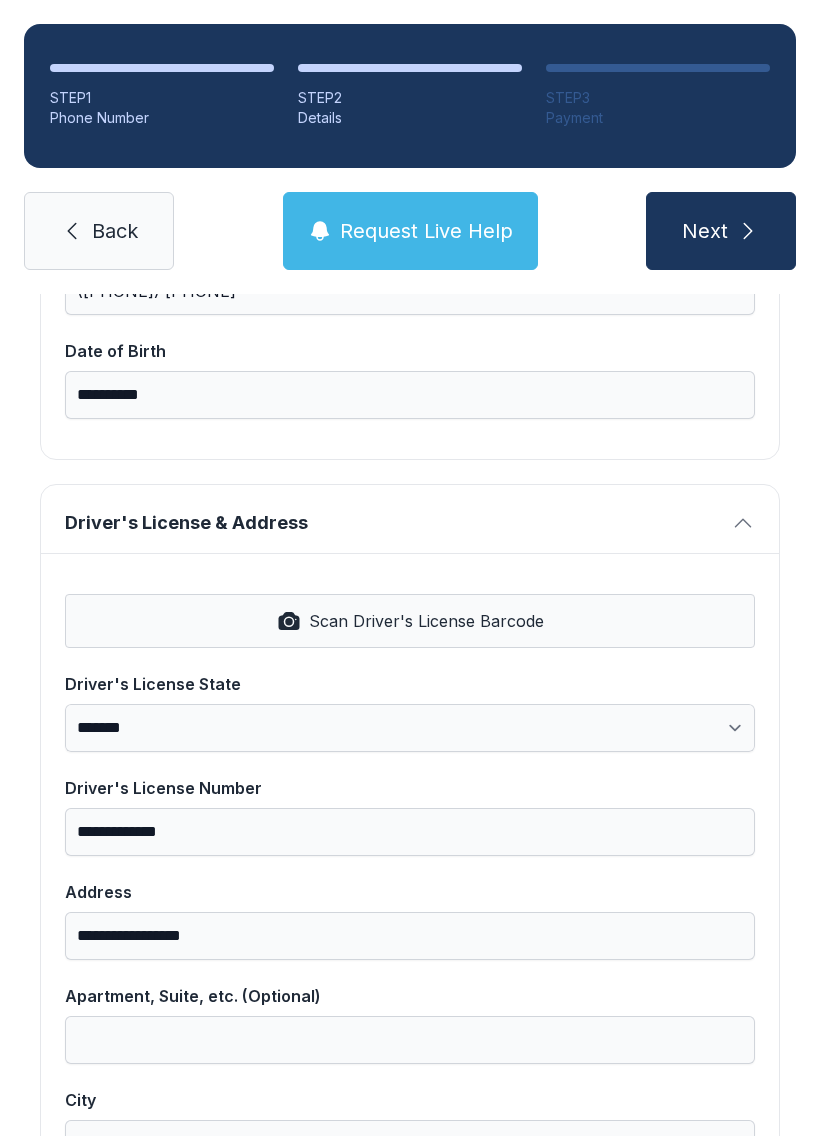 type on "**********" 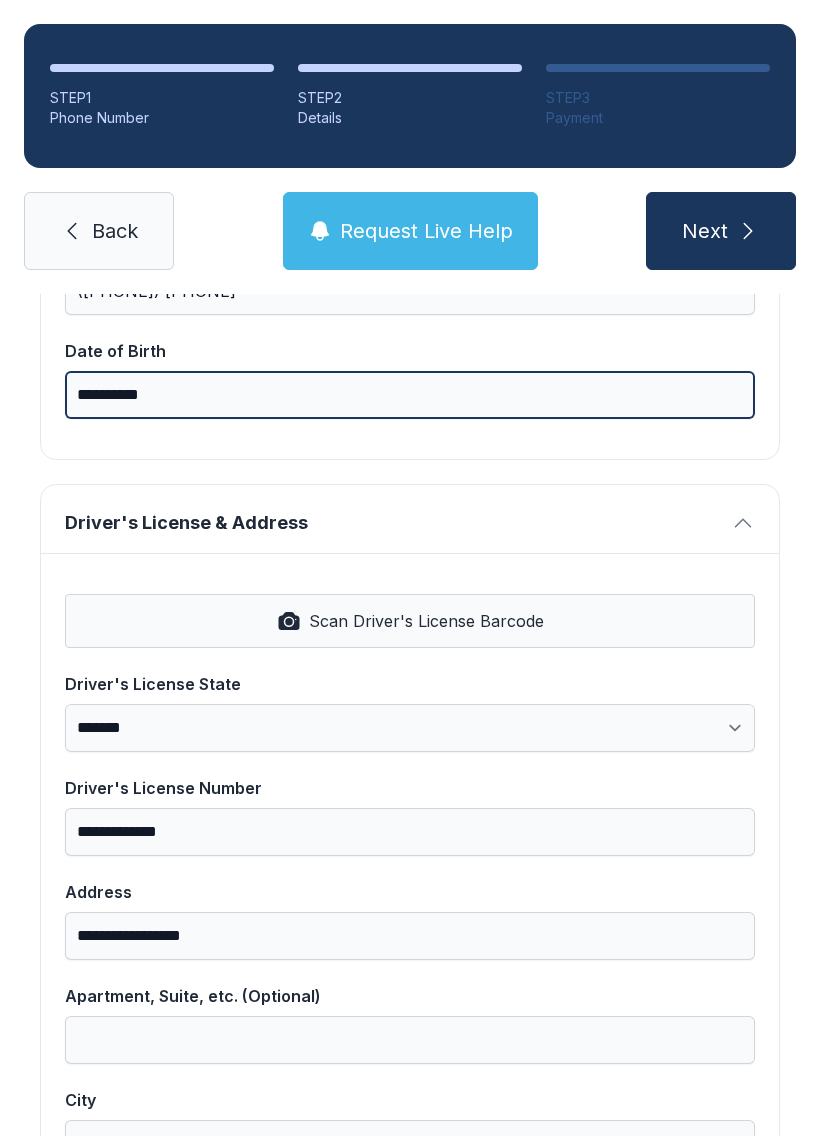 click on "**********" at bounding box center (410, 395) 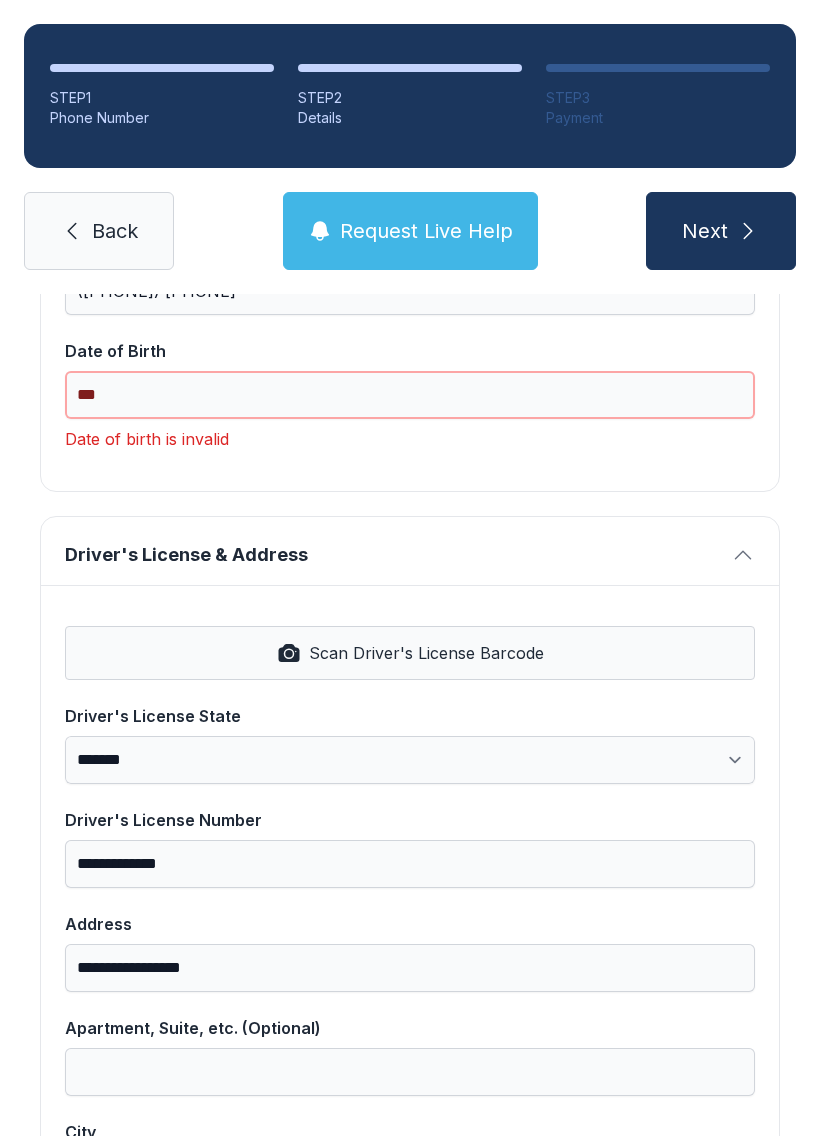 type on "*" 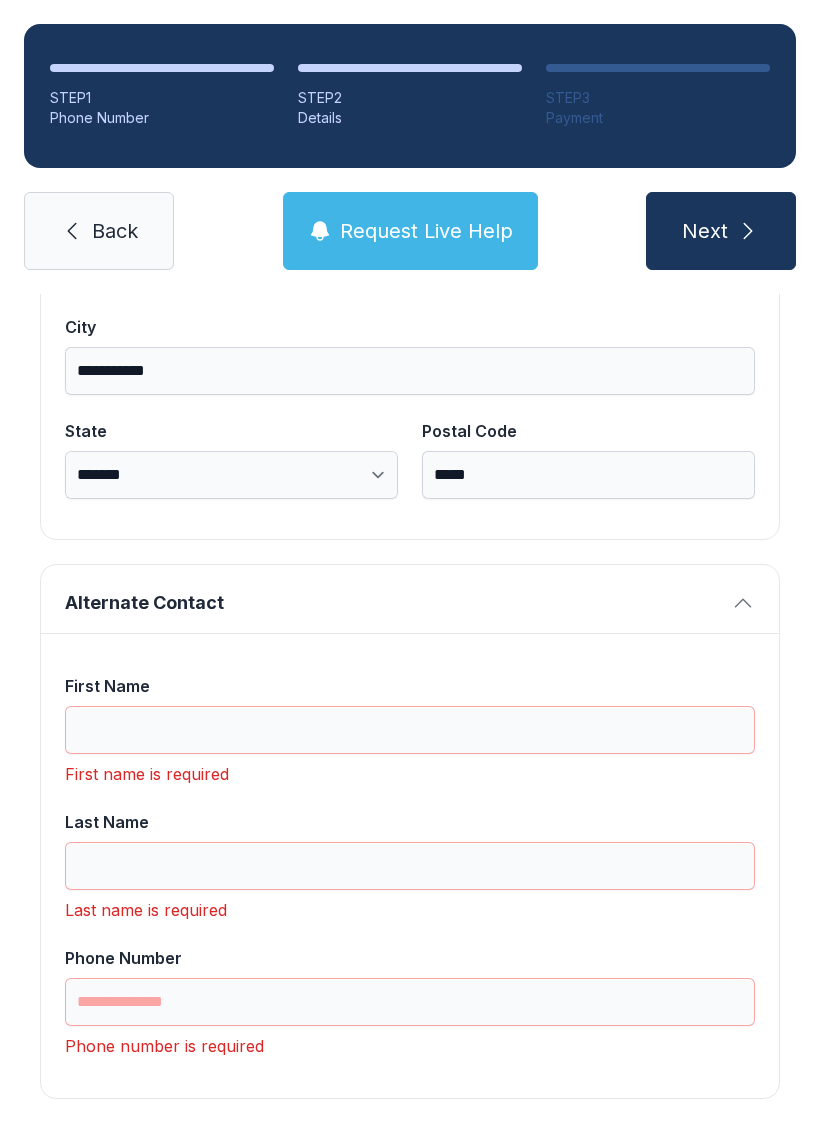 scroll, scrollTop: 1365, scrollLeft: 0, axis: vertical 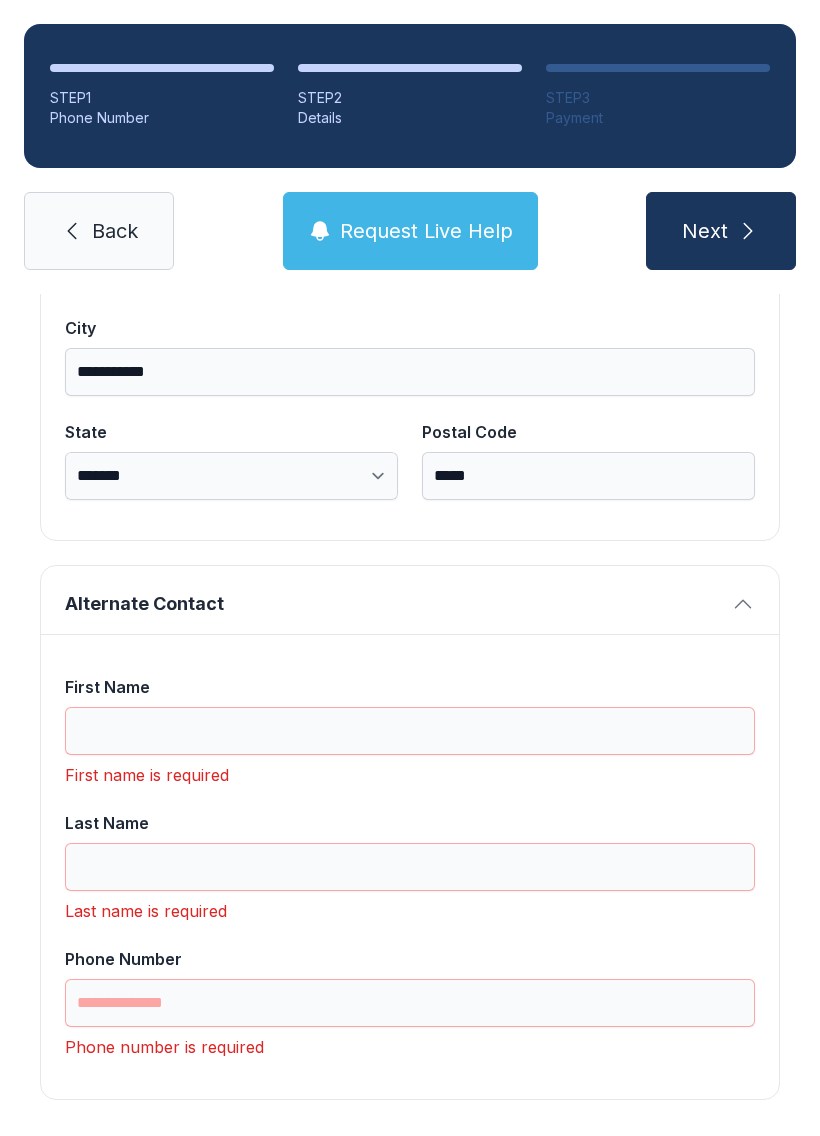 type on "**********" 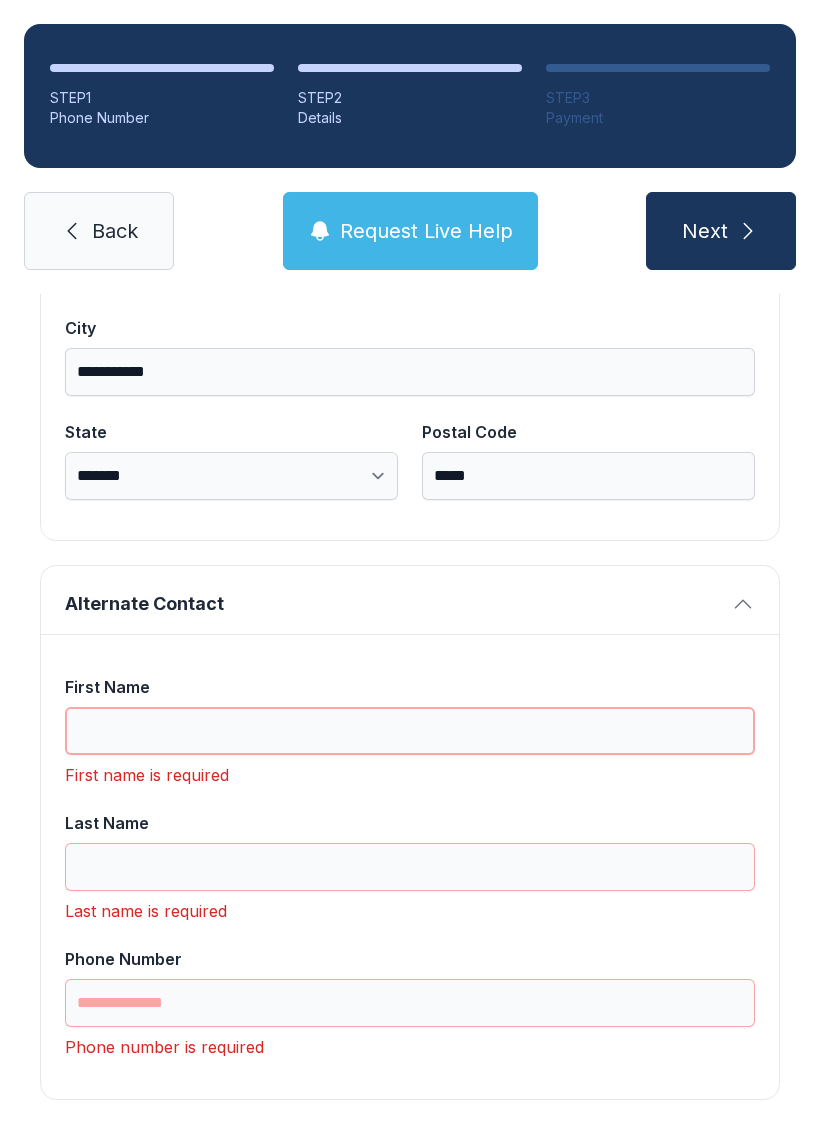 click on "First Name" at bounding box center [410, 731] 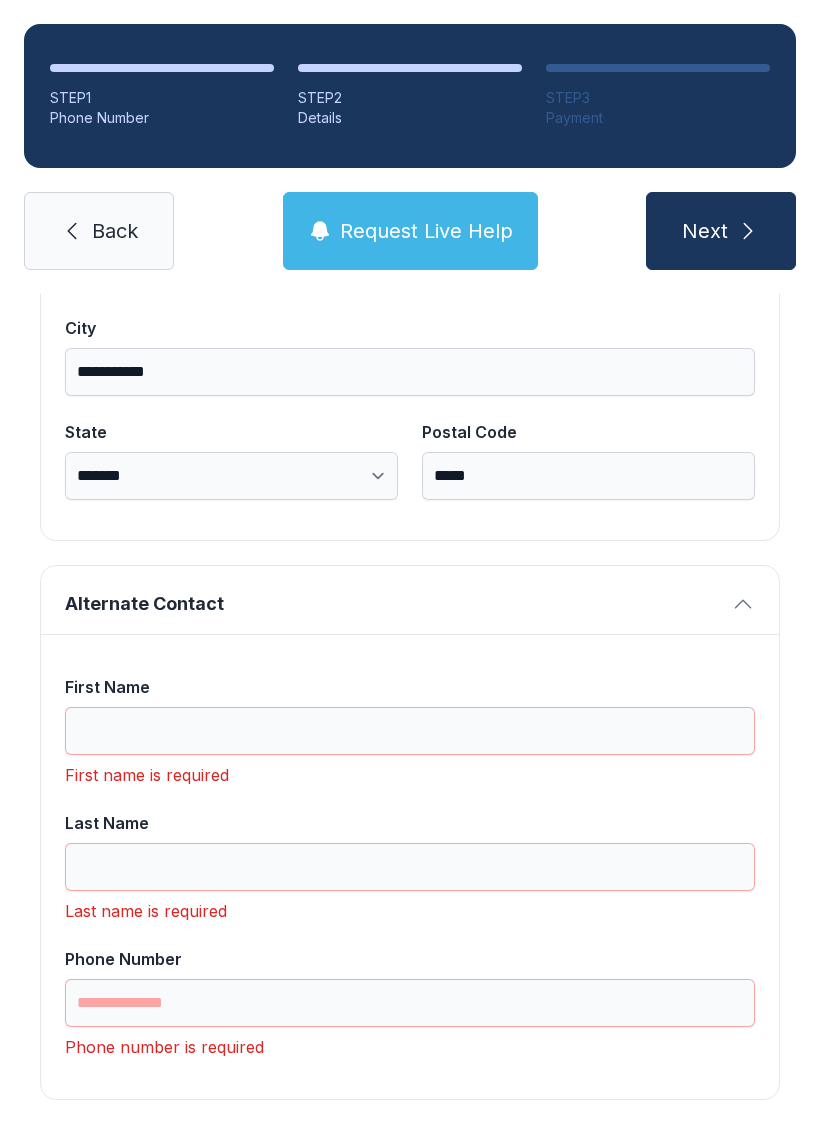 click 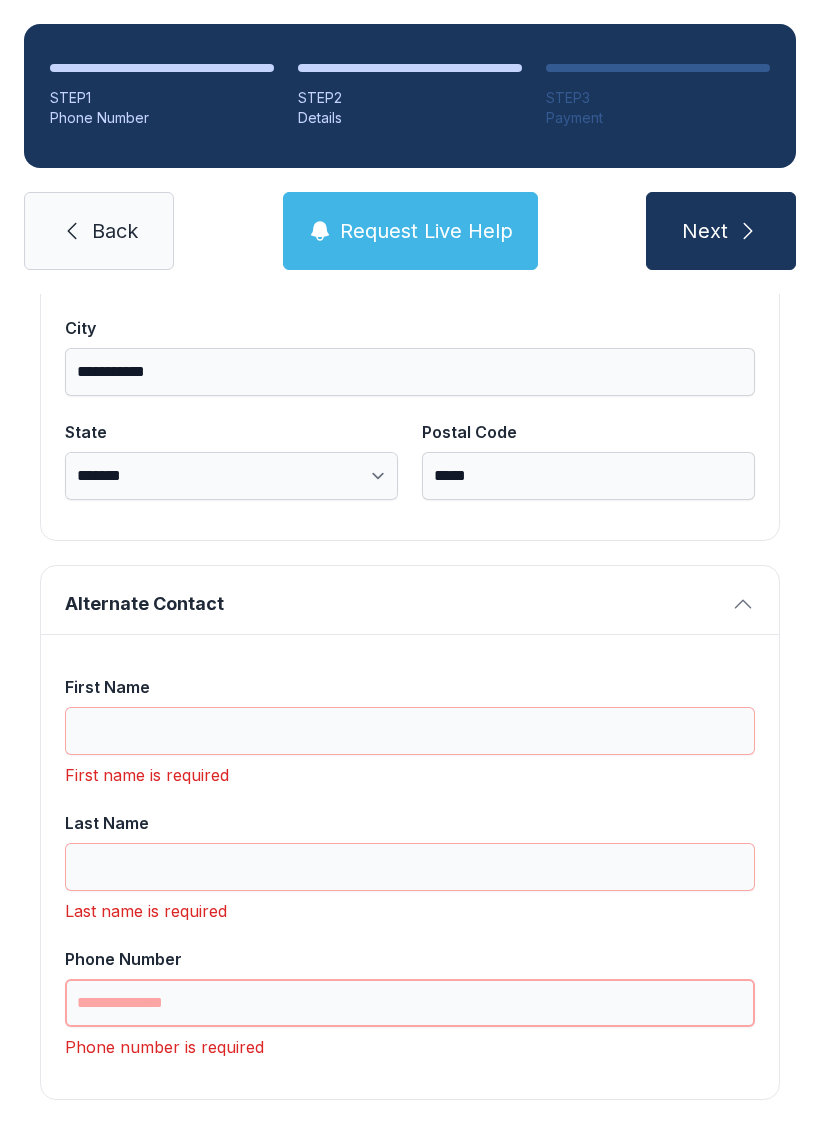 type on "*" 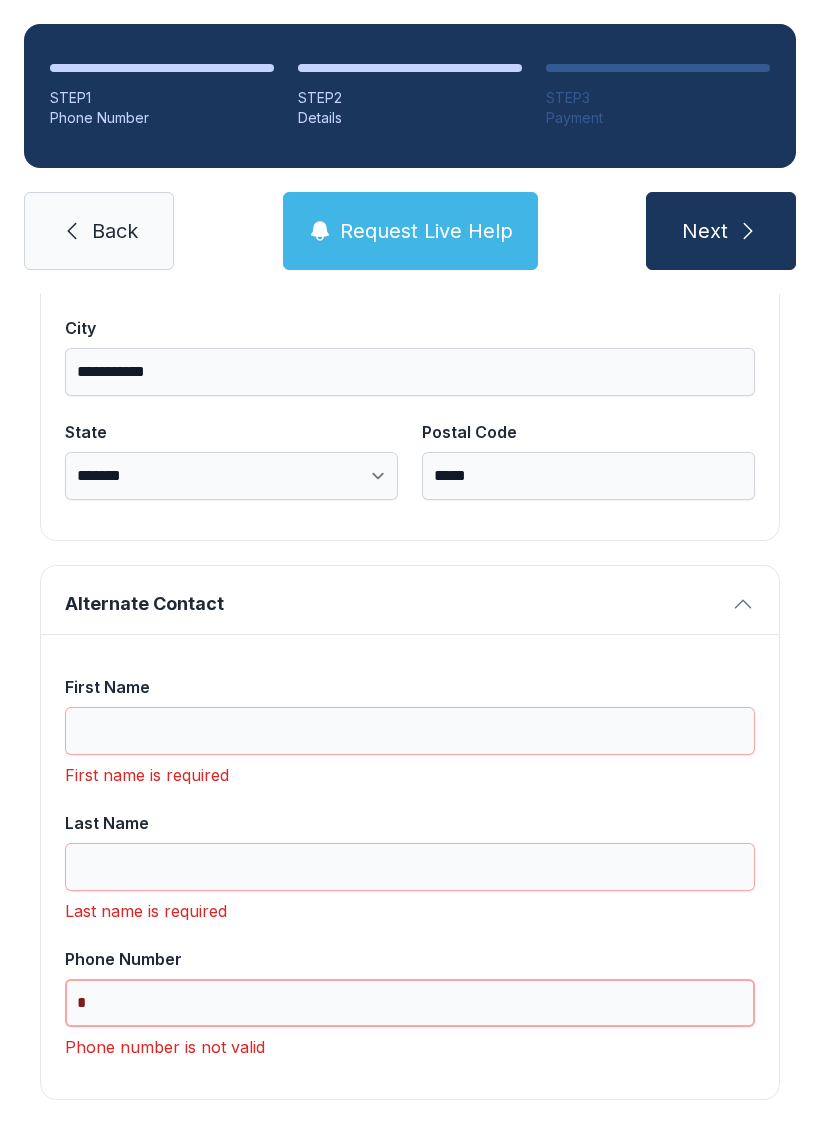 scroll, scrollTop: 44, scrollLeft: 0, axis: vertical 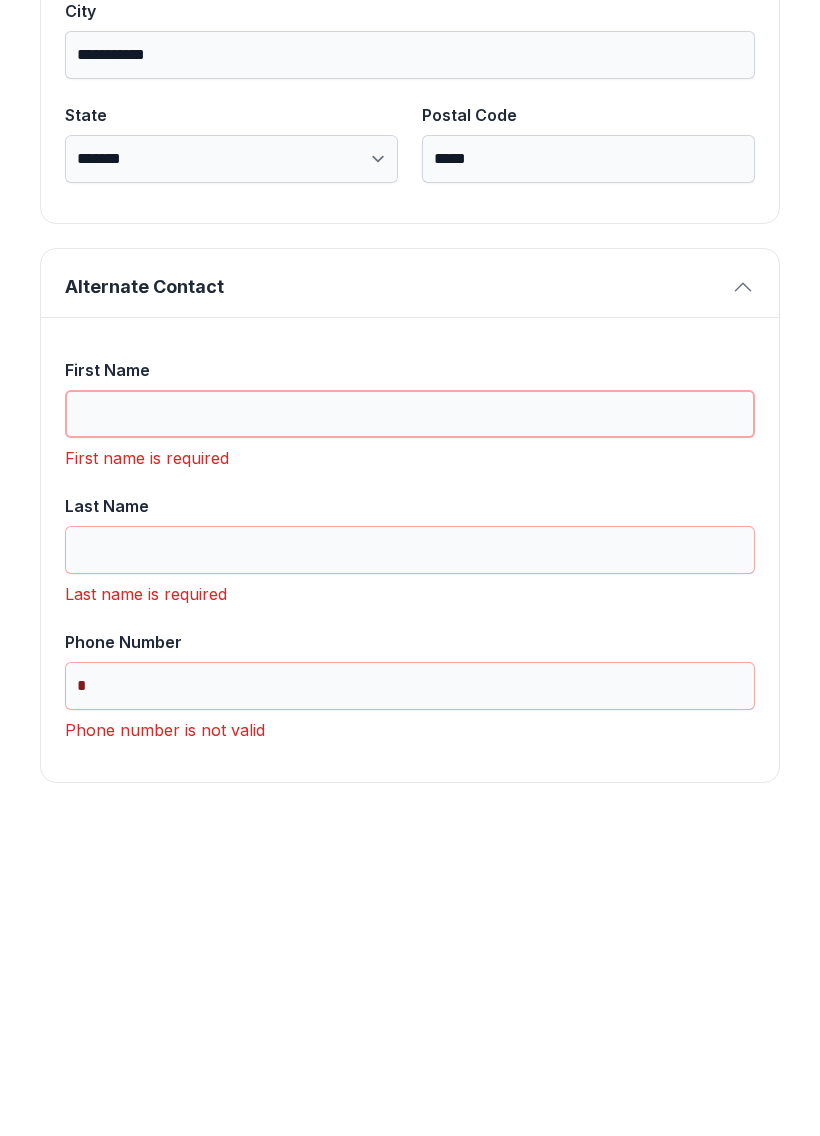 click on "First Name" at bounding box center [410, 731] 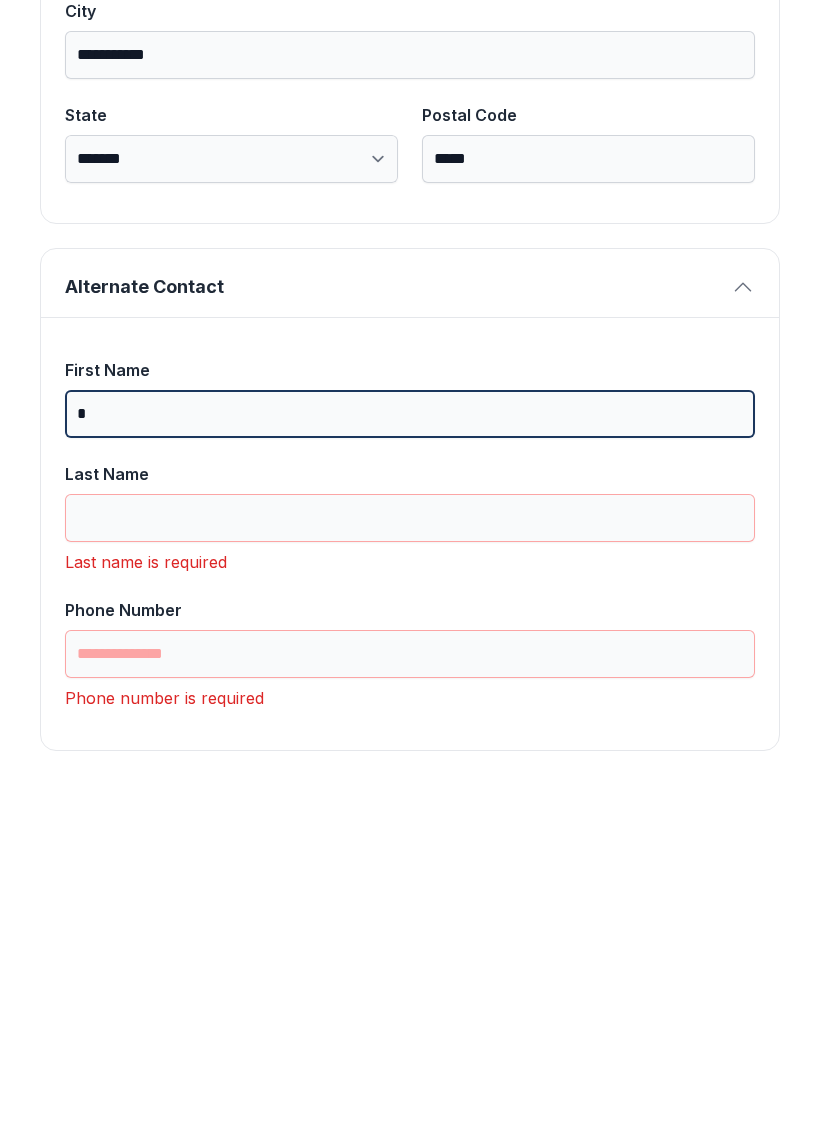 scroll, scrollTop: 1333, scrollLeft: 0, axis: vertical 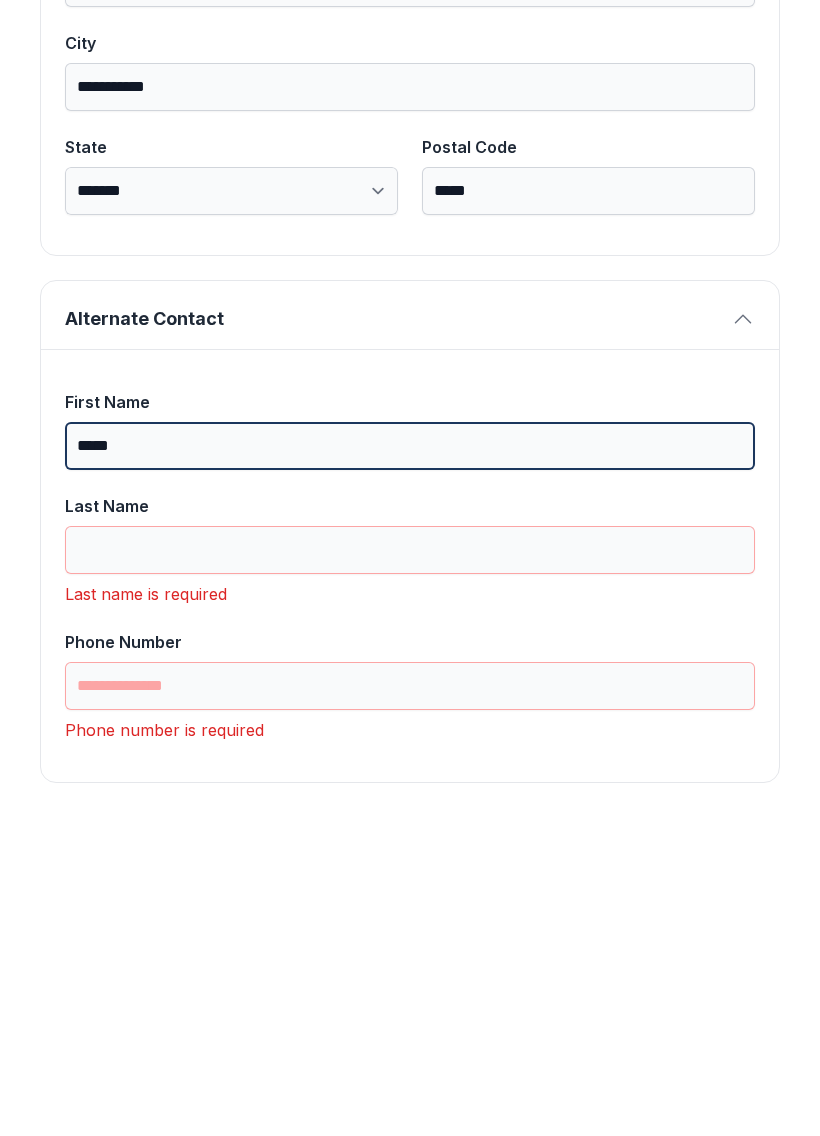 type on "*****" 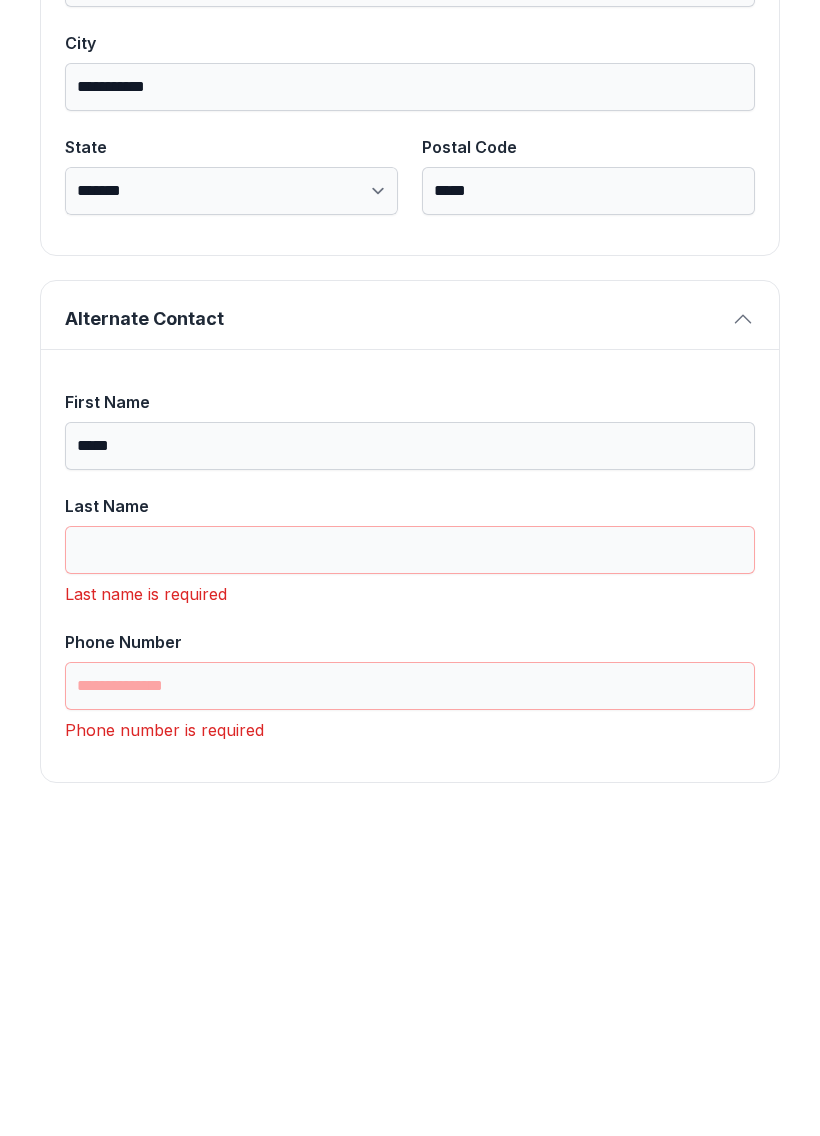 click on "Last Name" at bounding box center [410, 867] 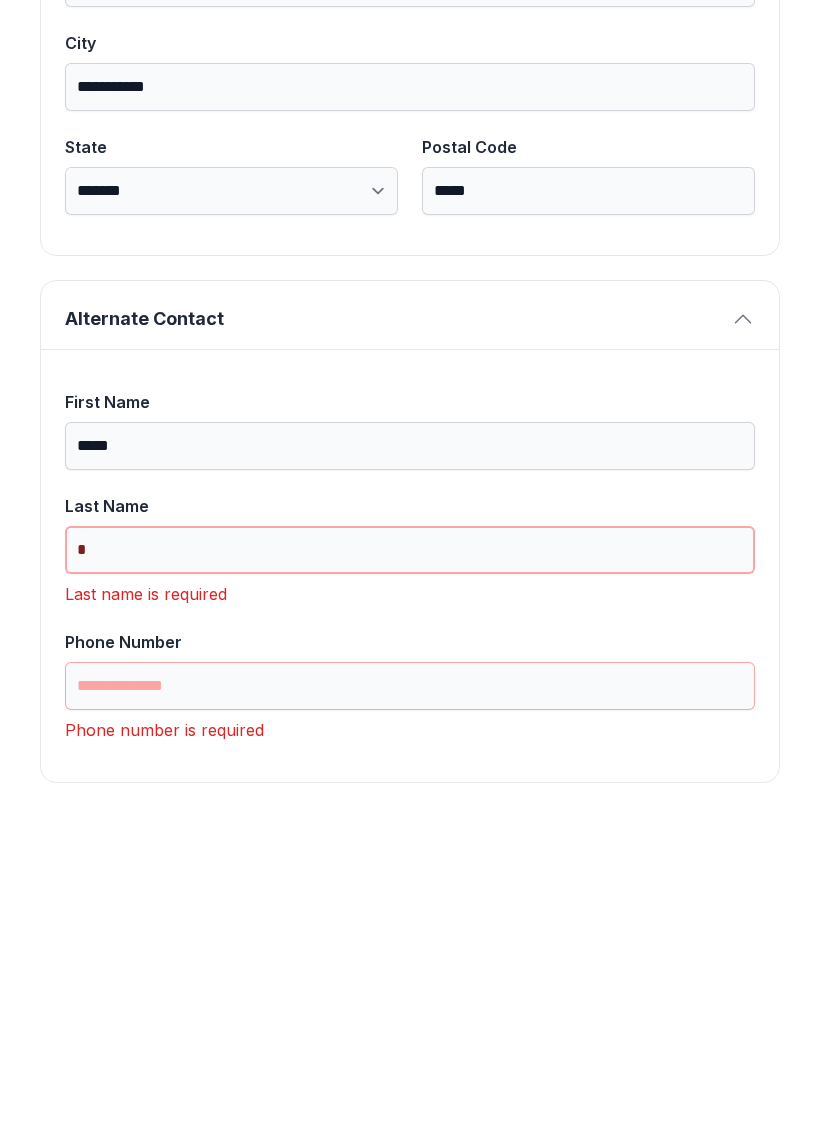 scroll, scrollTop: 1301, scrollLeft: 0, axis: vertical 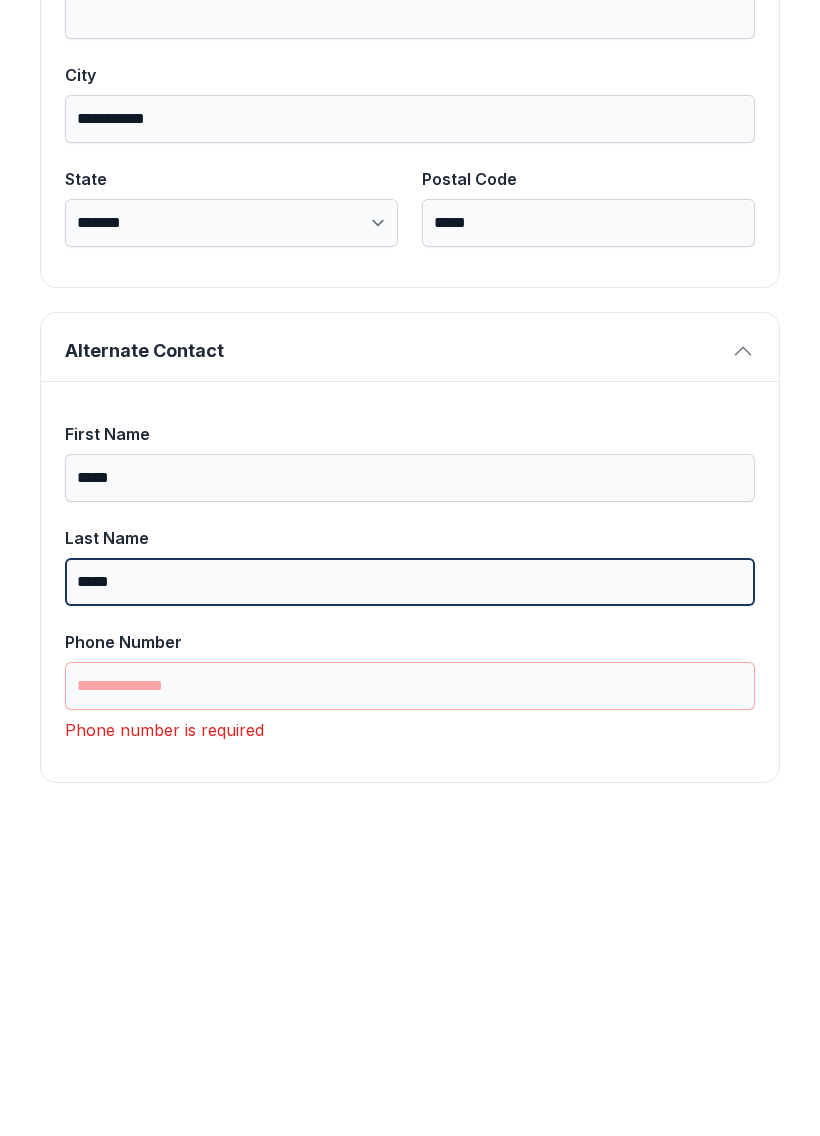 type on "*****" 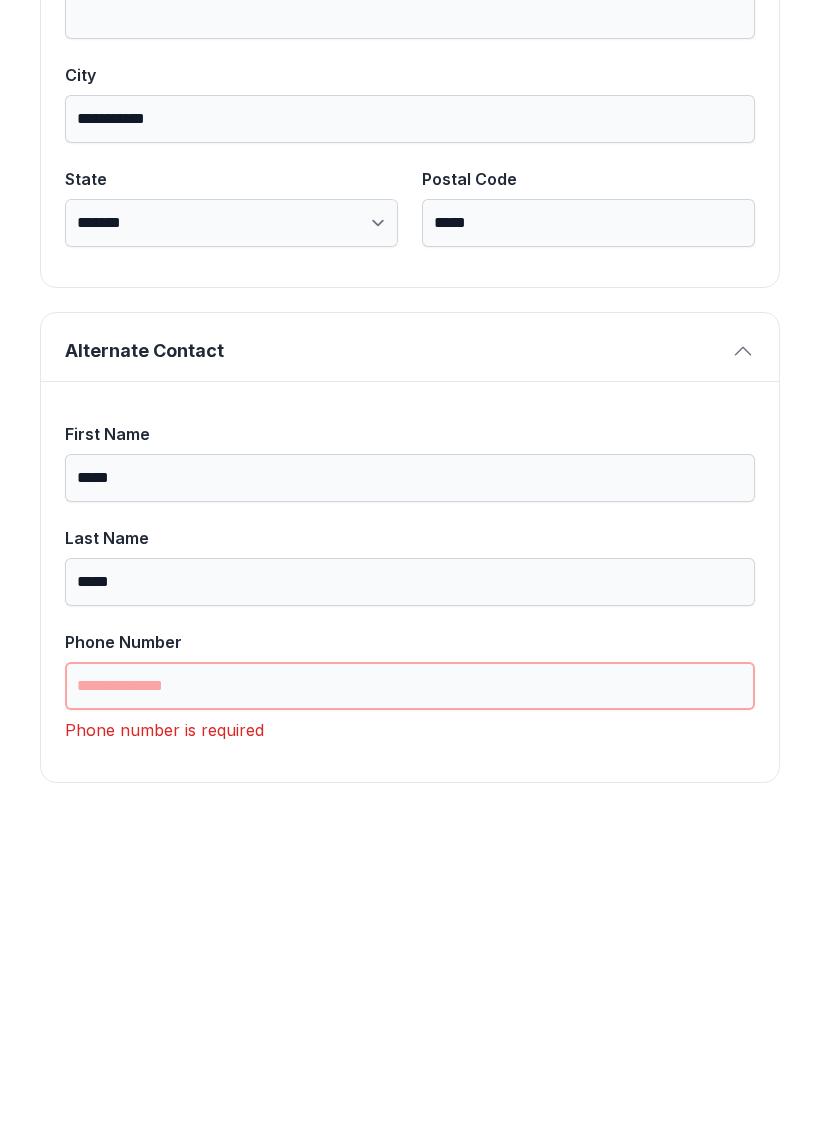 click on "Phone Number" at bounding box center [410, 1003] 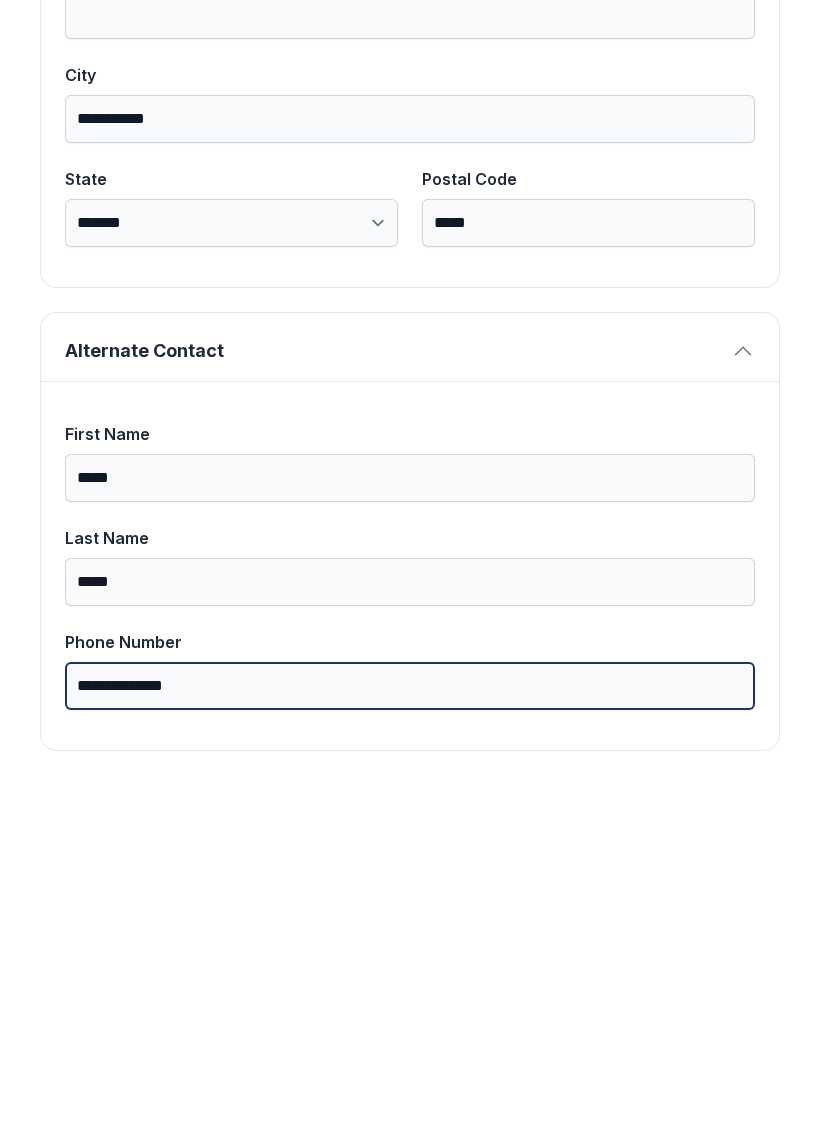 scroll, scrollTop: 1269, scrollLeft: 0, axis: vertical 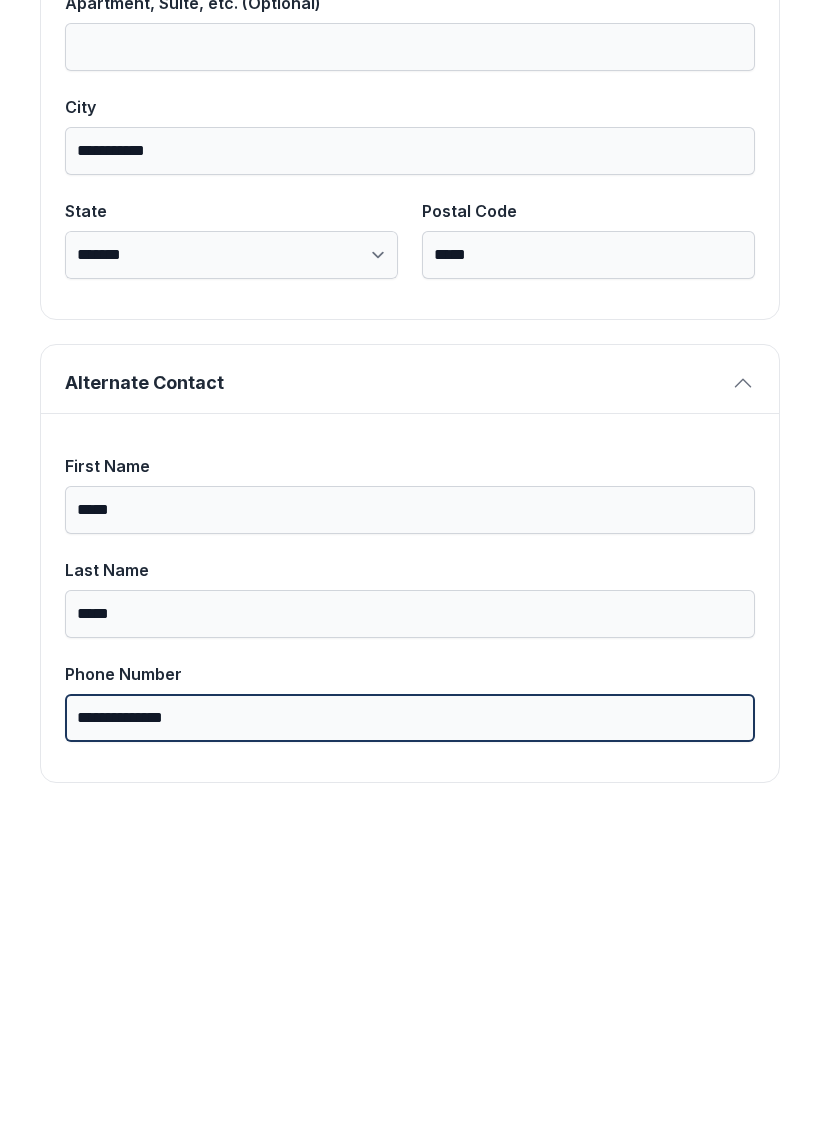 type on "**********" 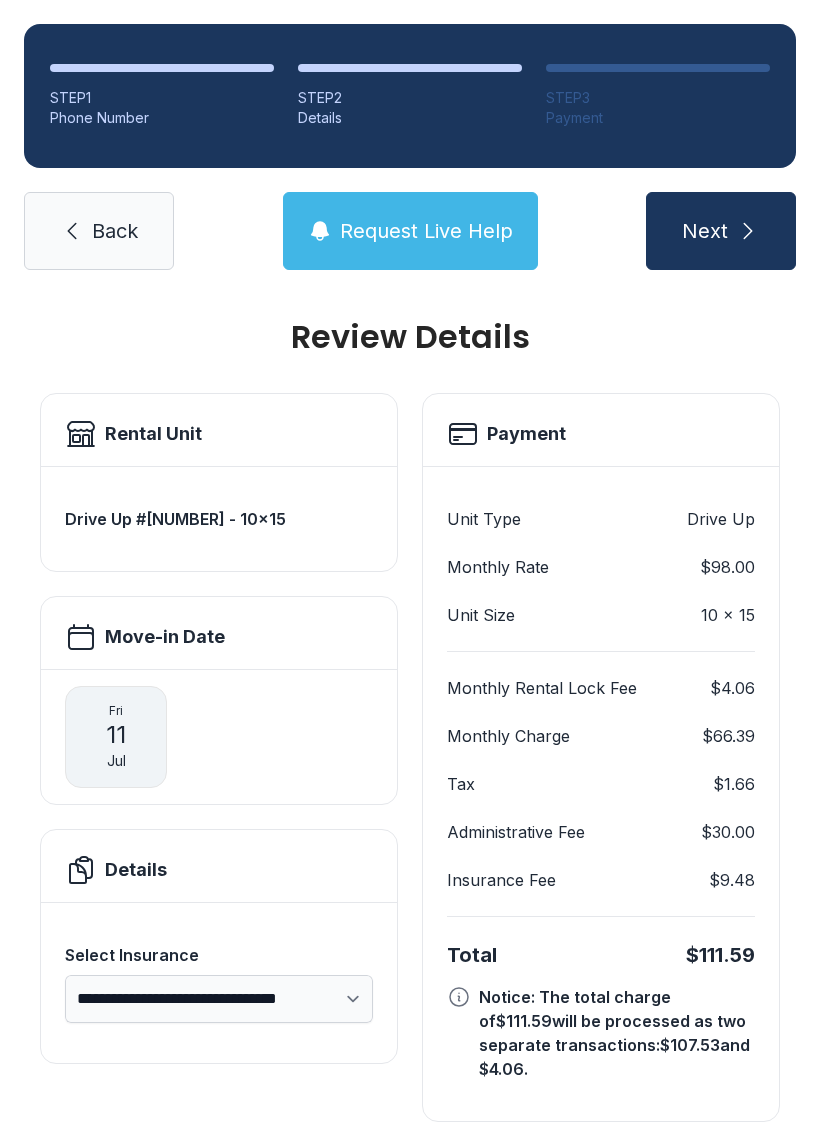 scroll, scrollTop: 11, scrollLeft: 0, axis: vertical 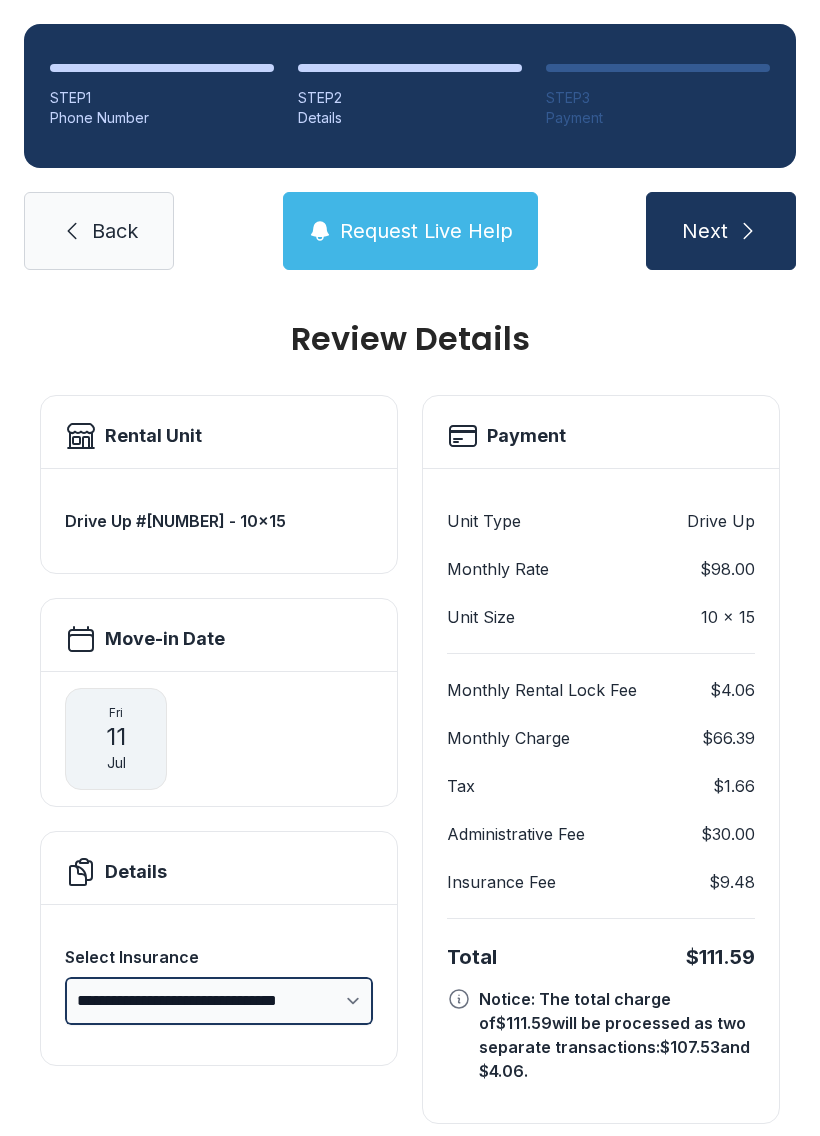click on "**********" at bounding box center [219, 1001] 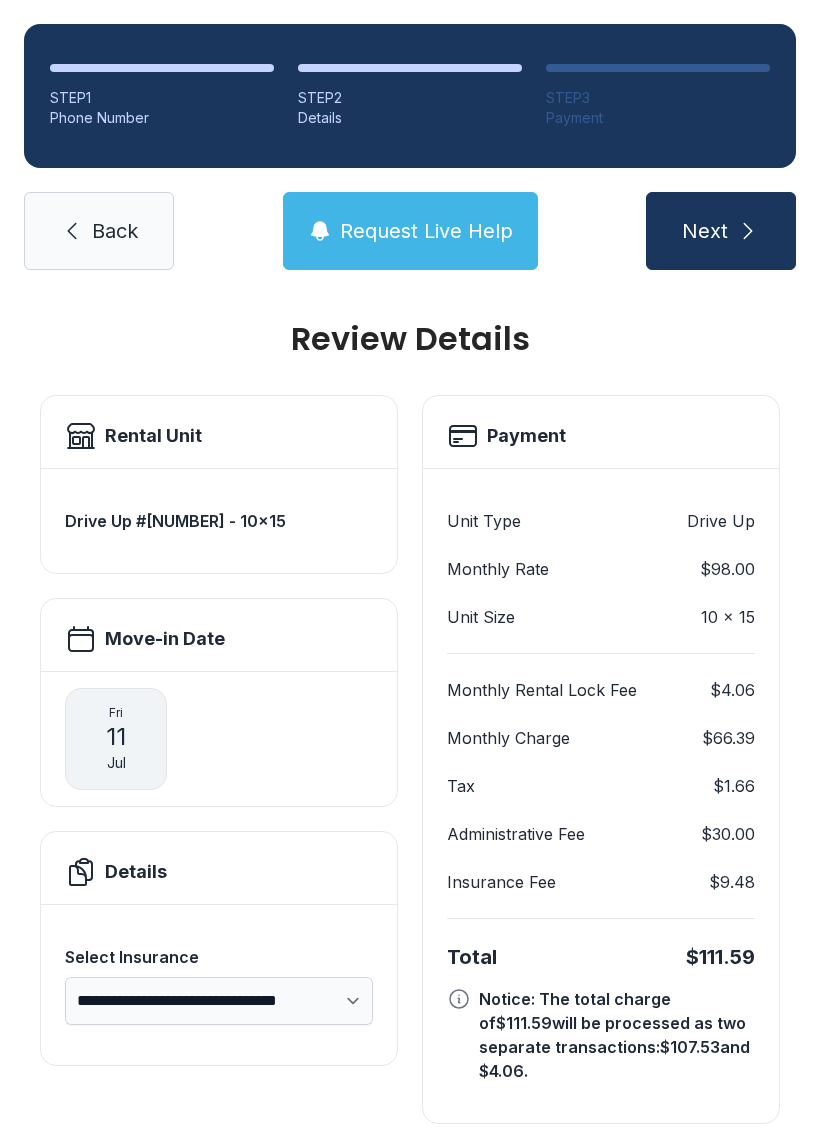 click 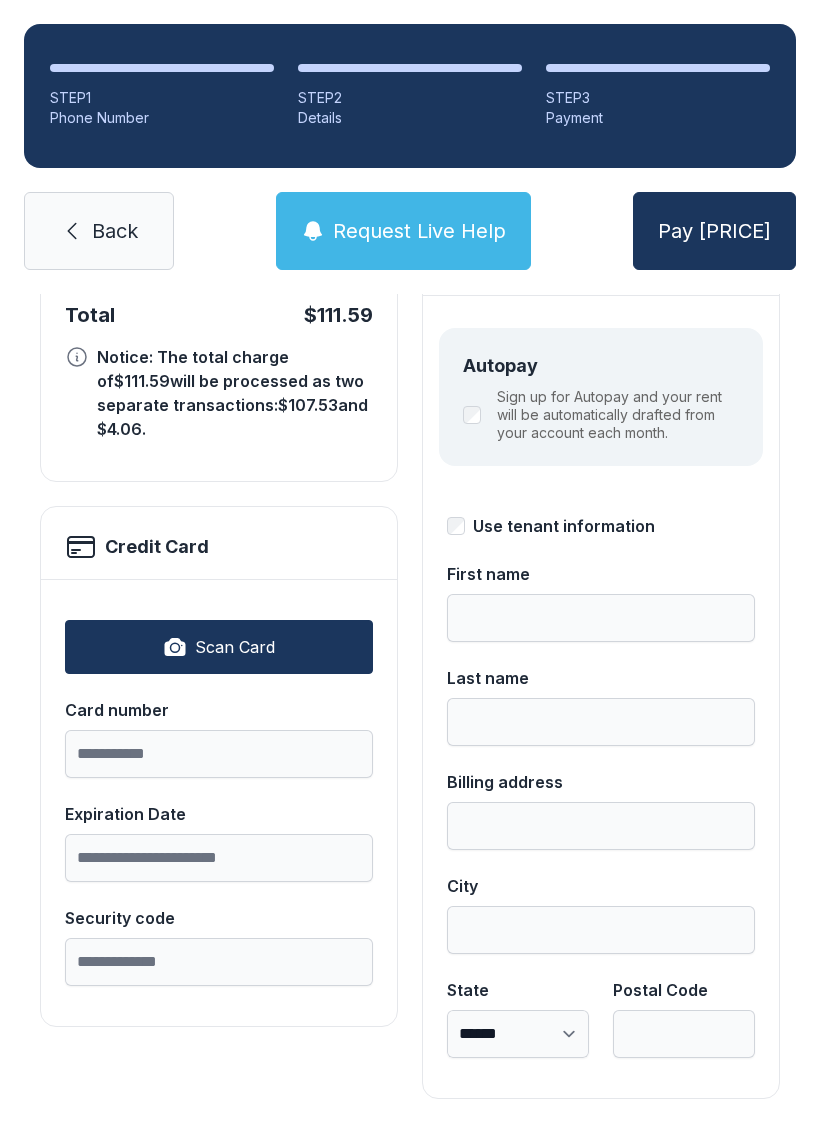 scroll, scrollTop: 218, scrollLeft: 0, axis: vertical 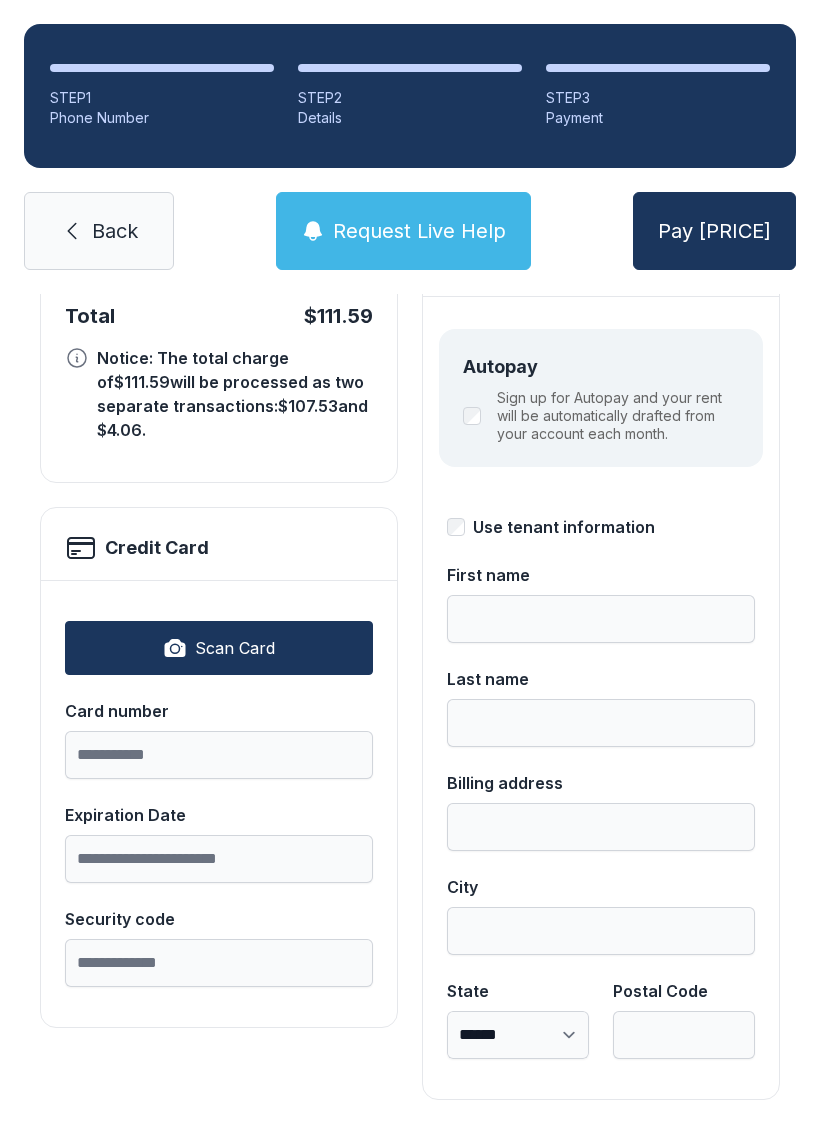 click on "Scan Card" at bounding box center [219, 648] 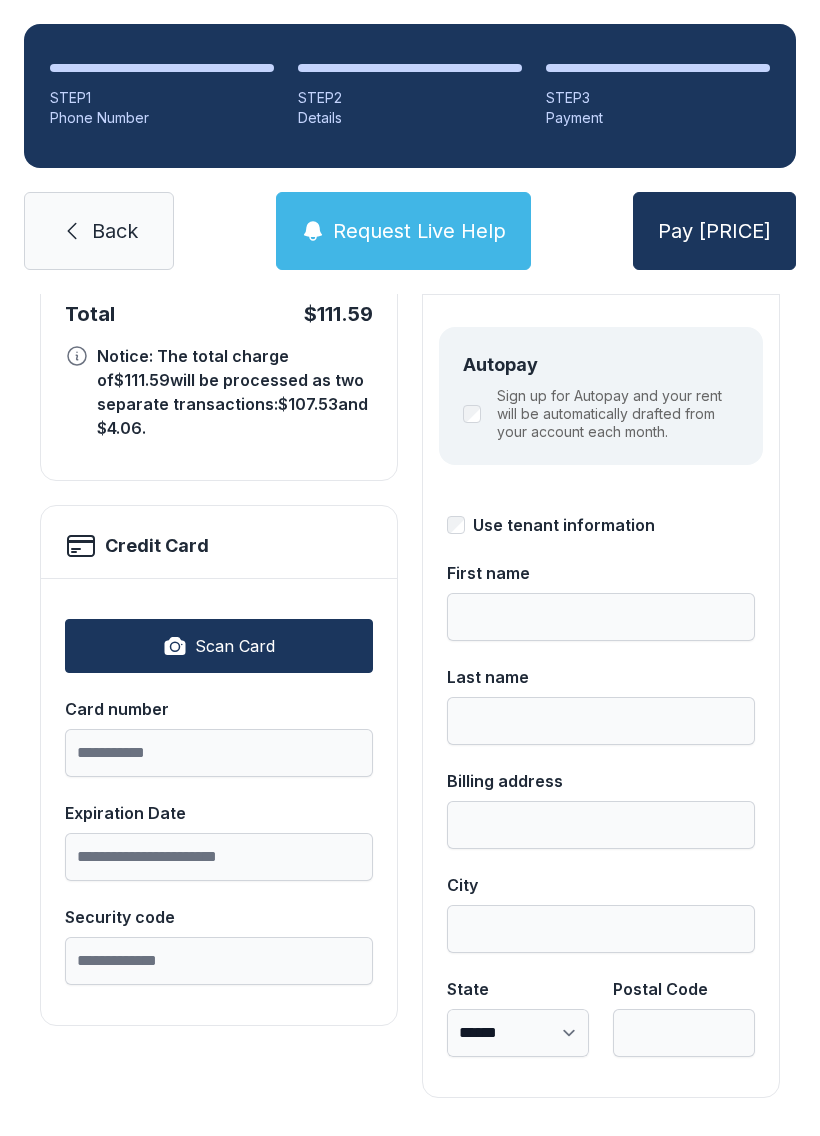 scroll, scrollTop: 218, scrollLeft: 0, axis: vertical 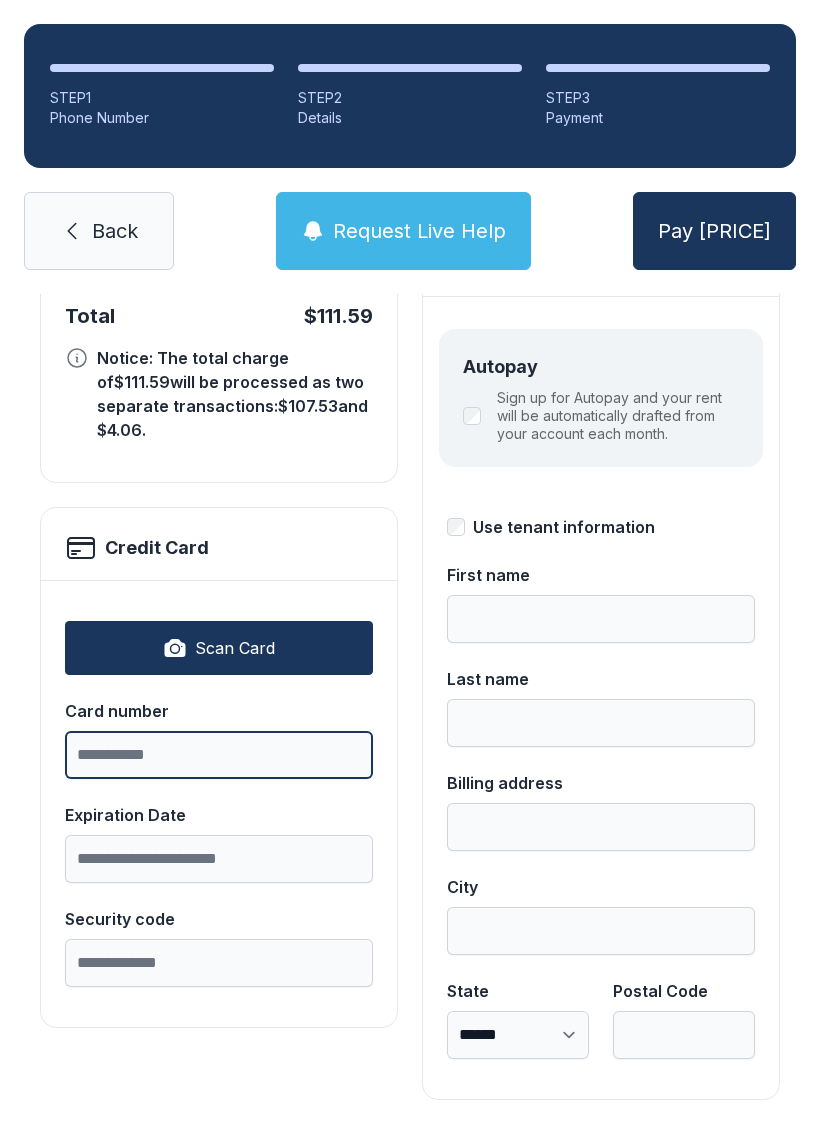 click on "Card number" at bounding box center [219, 755] 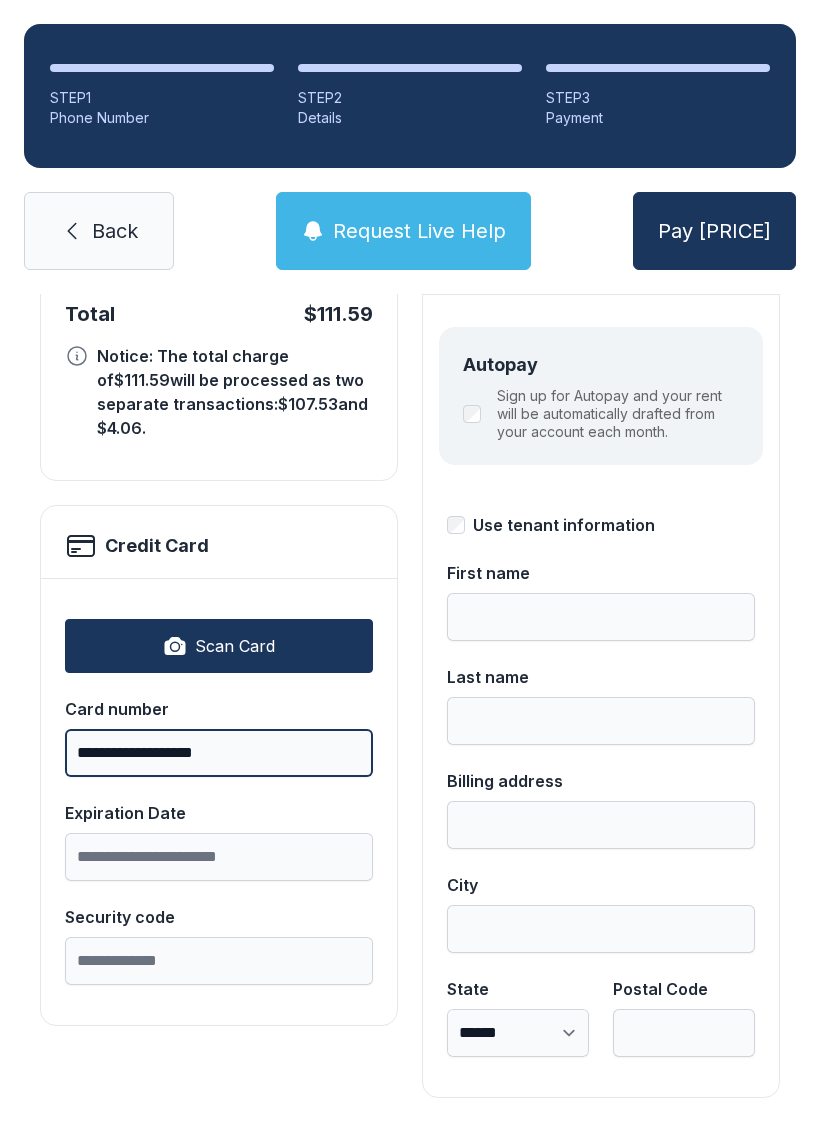 scroll, scrollTop: 218, scrollLeft: 0, axis: vertical 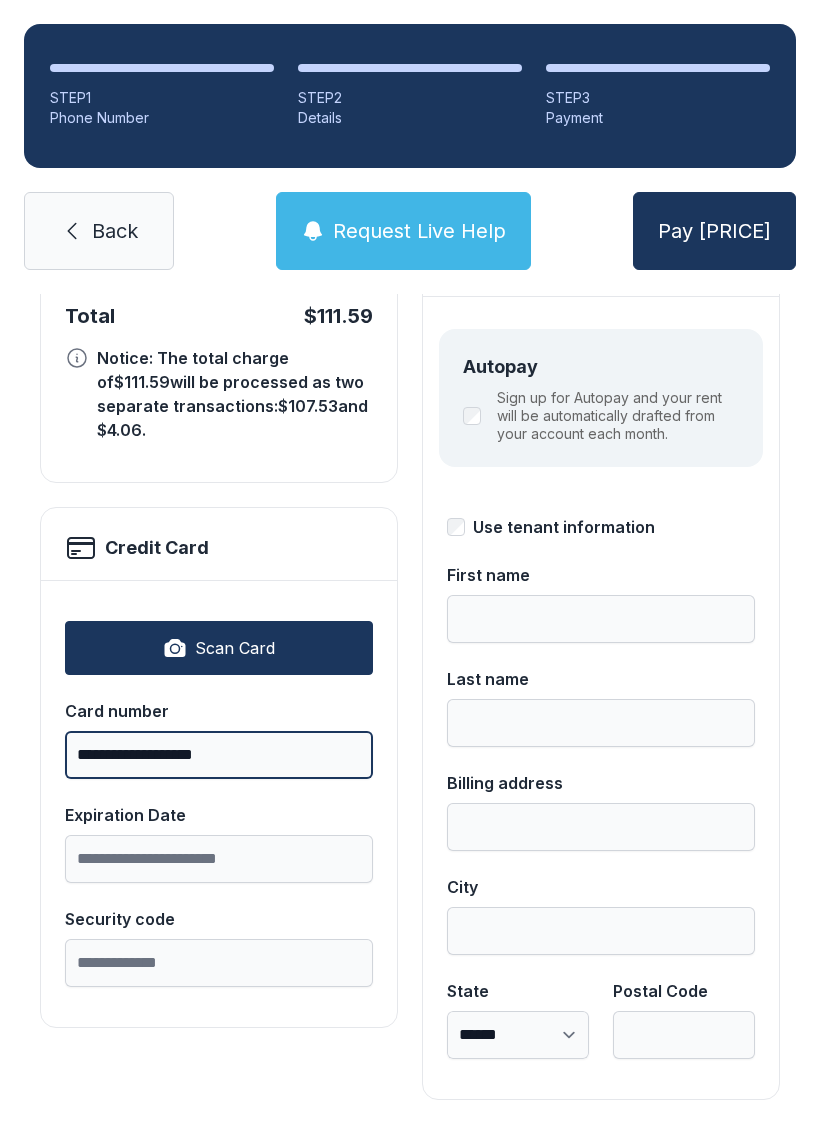 type on "**********" 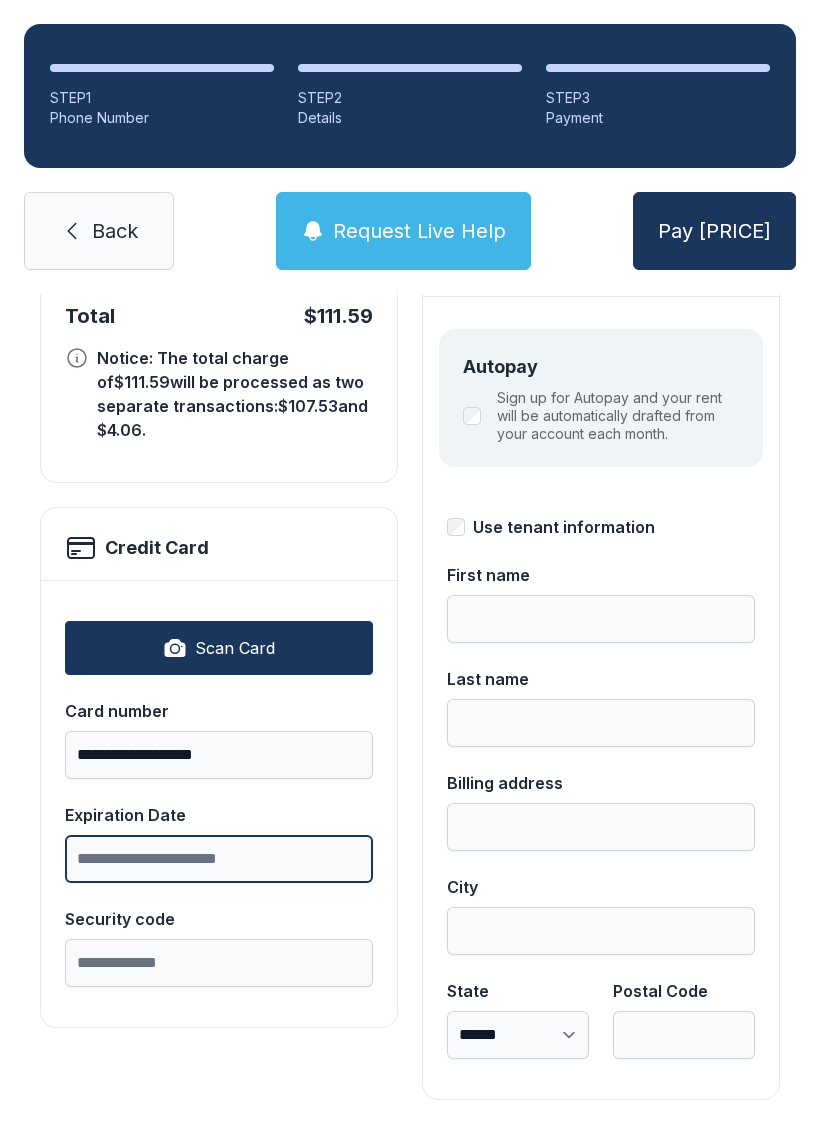 click on "Expiration Date" at bounding box center (219, 859) 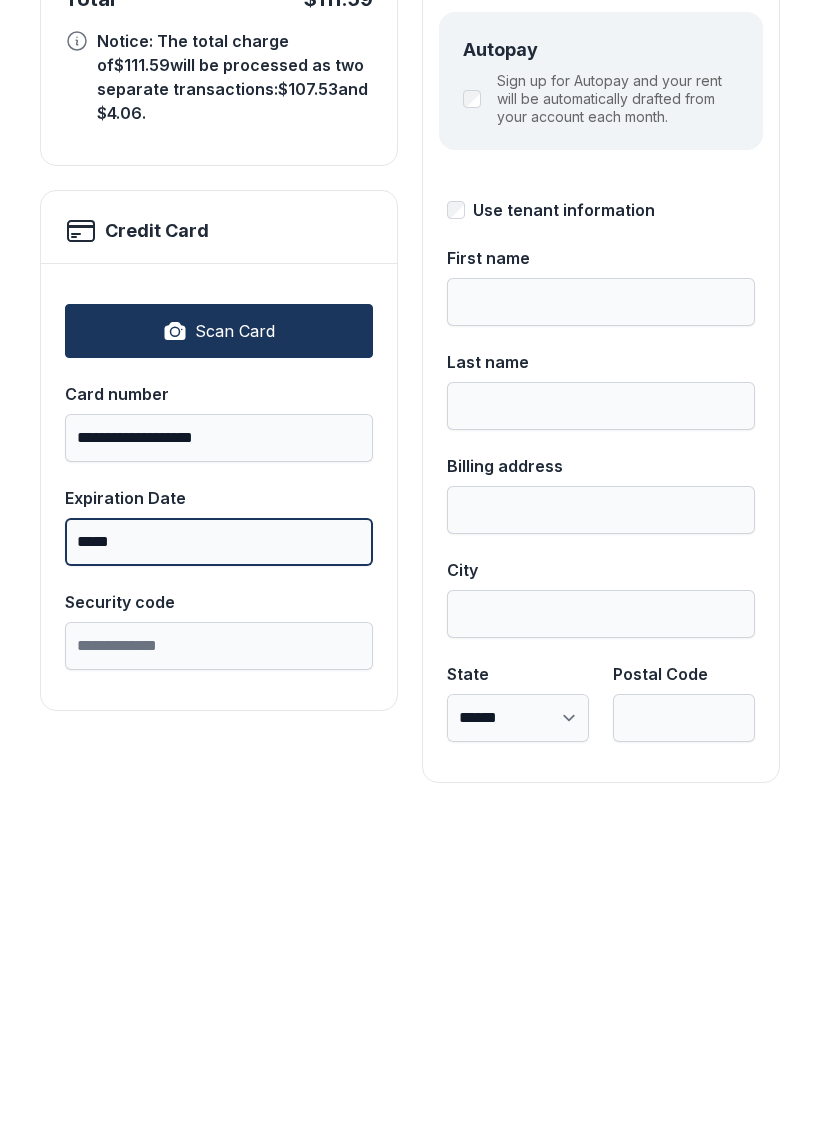 type on "*****" 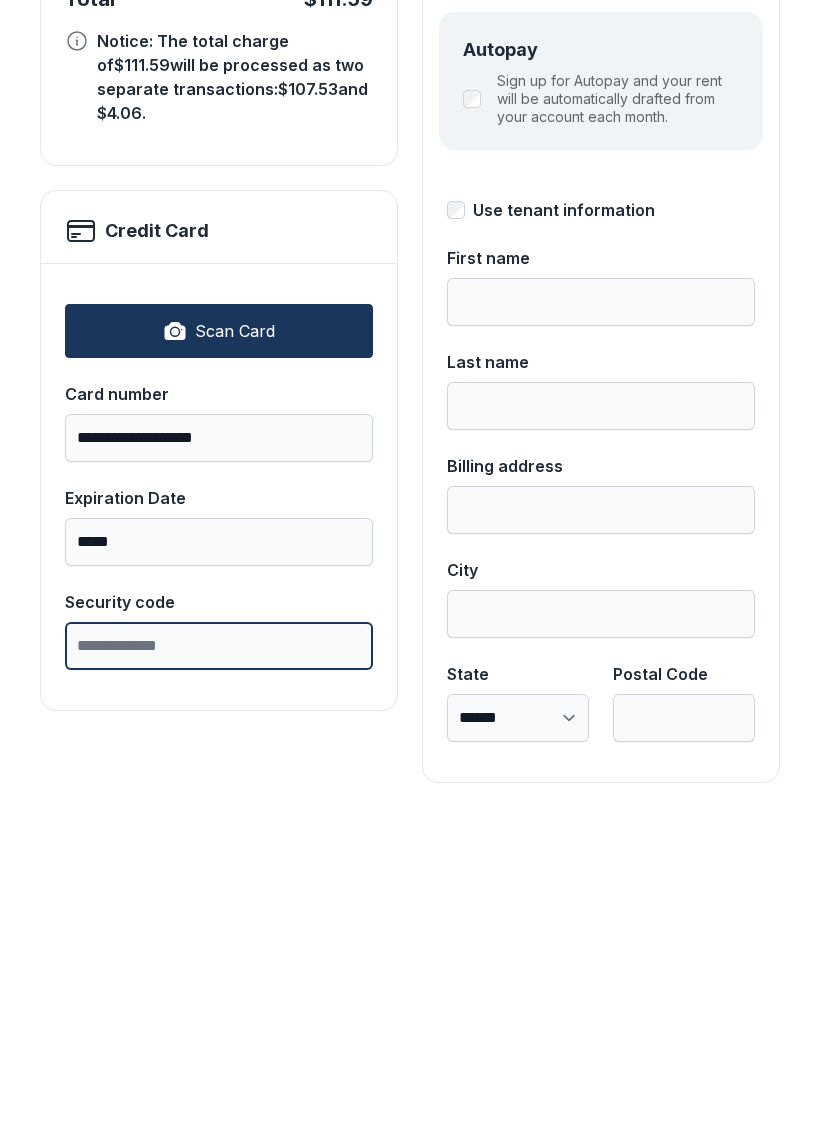 click on "Security code" at bounding box center [219, 963] 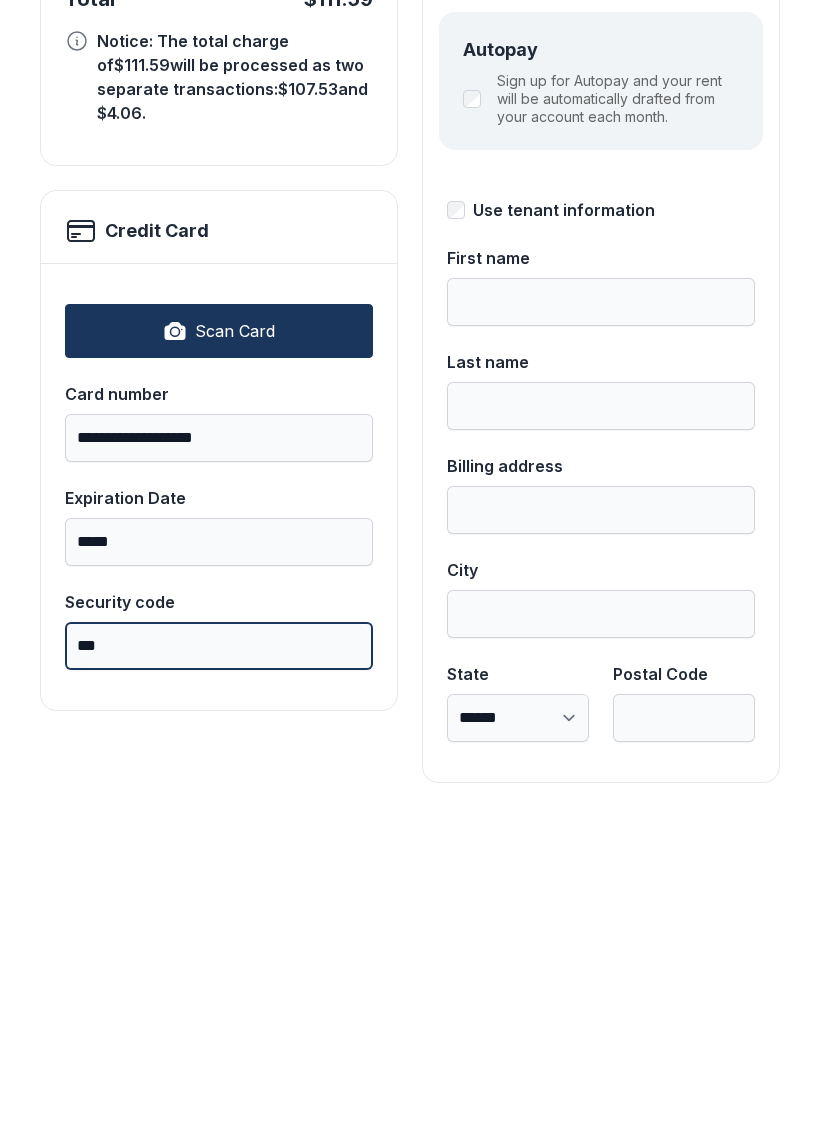 type on "***" 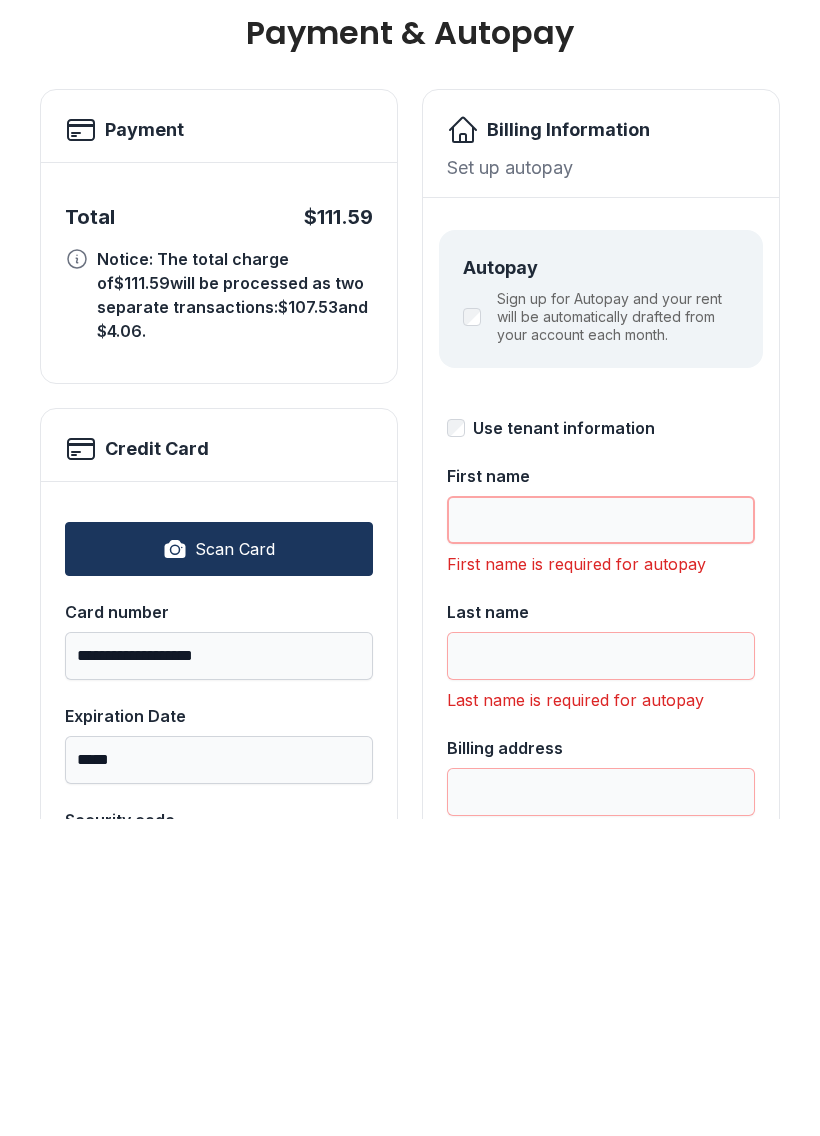 scroll, scrollTop: 0, scrollLeft: 0, axis: both 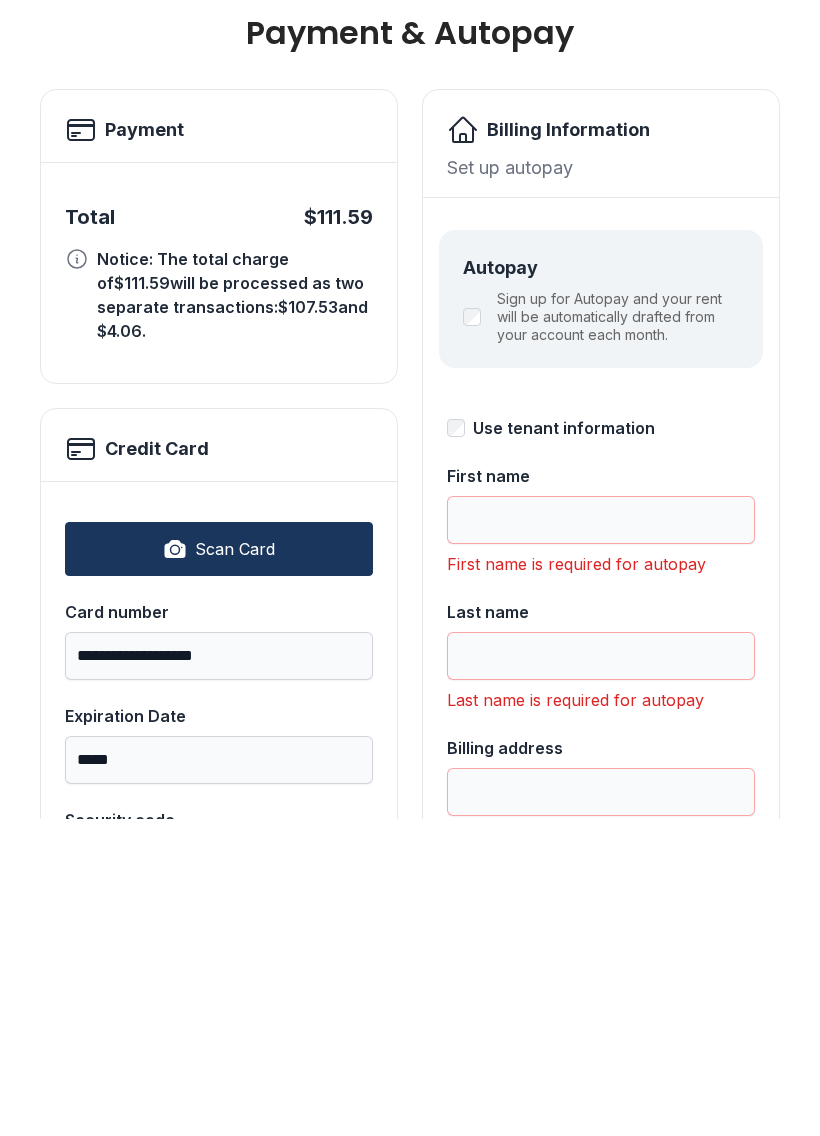 click on "Sign up for Autopay and your rent will be automatically drafted from your account each month." at bounding box center (601, 634) 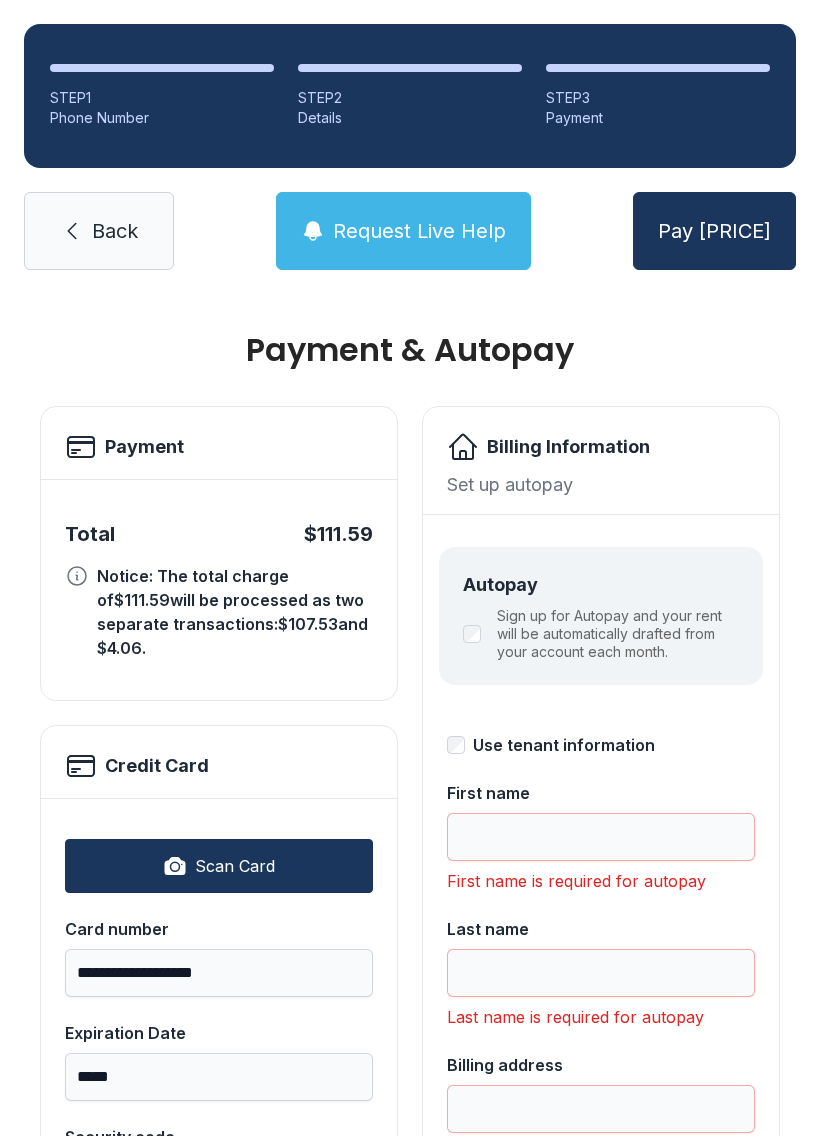 click on "Sign up for Autopay and your rent will be automatically drafted from your account each month." at bounding box center [618, 634] 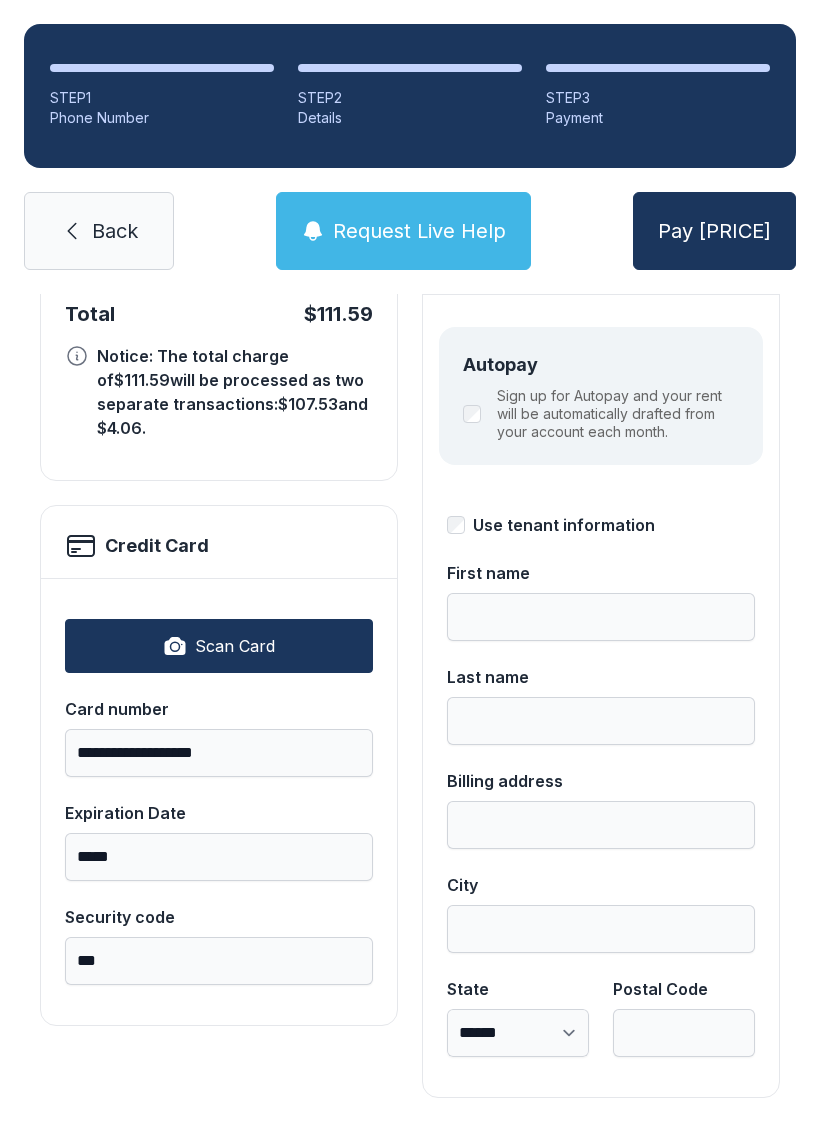 scroll, scrollTop: 218, scrollLeft: 0, axis: vertical 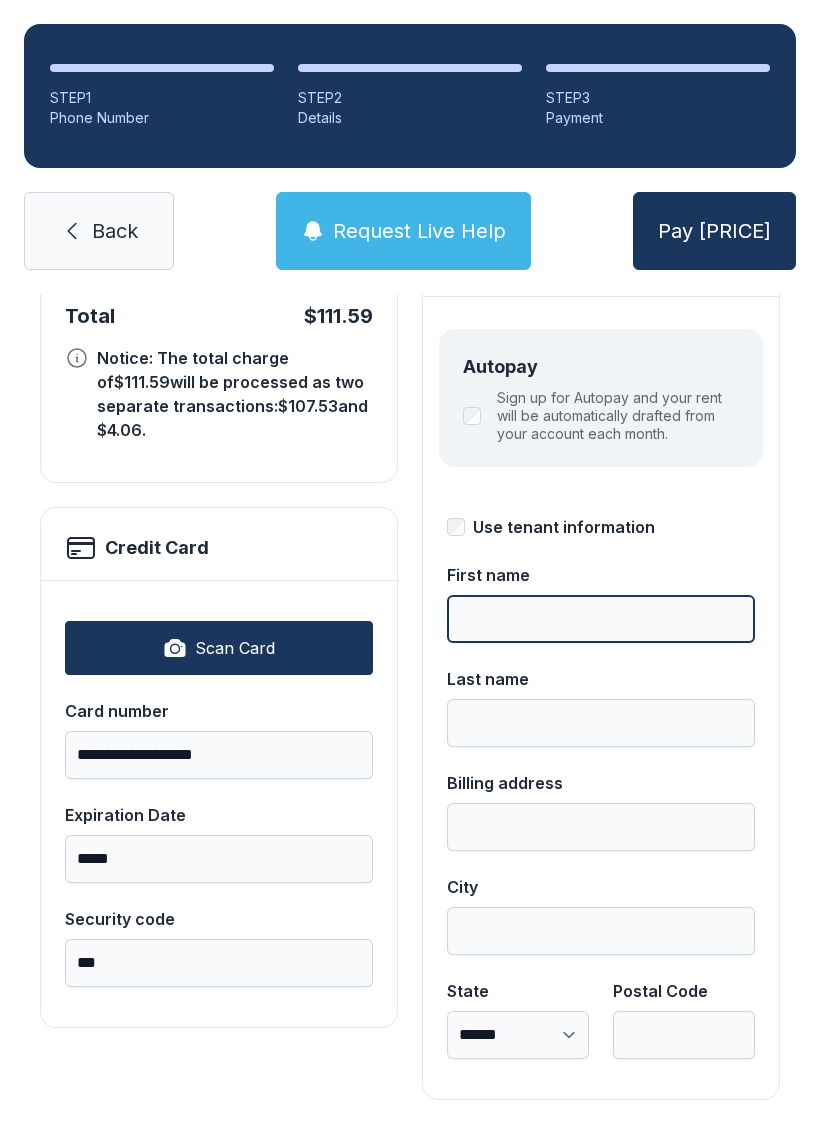 click on "First name" at bounding box center [601, 619] 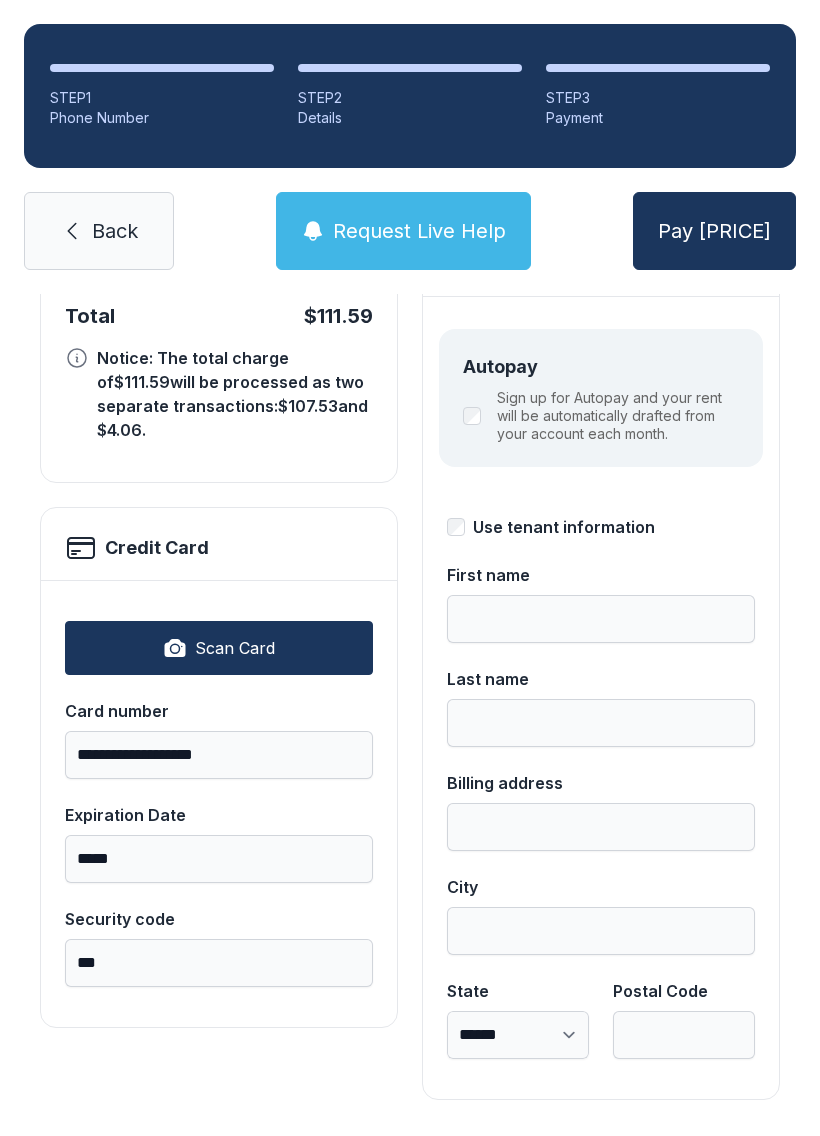 click on "Use tenant information" at bounding box center [564, 527] 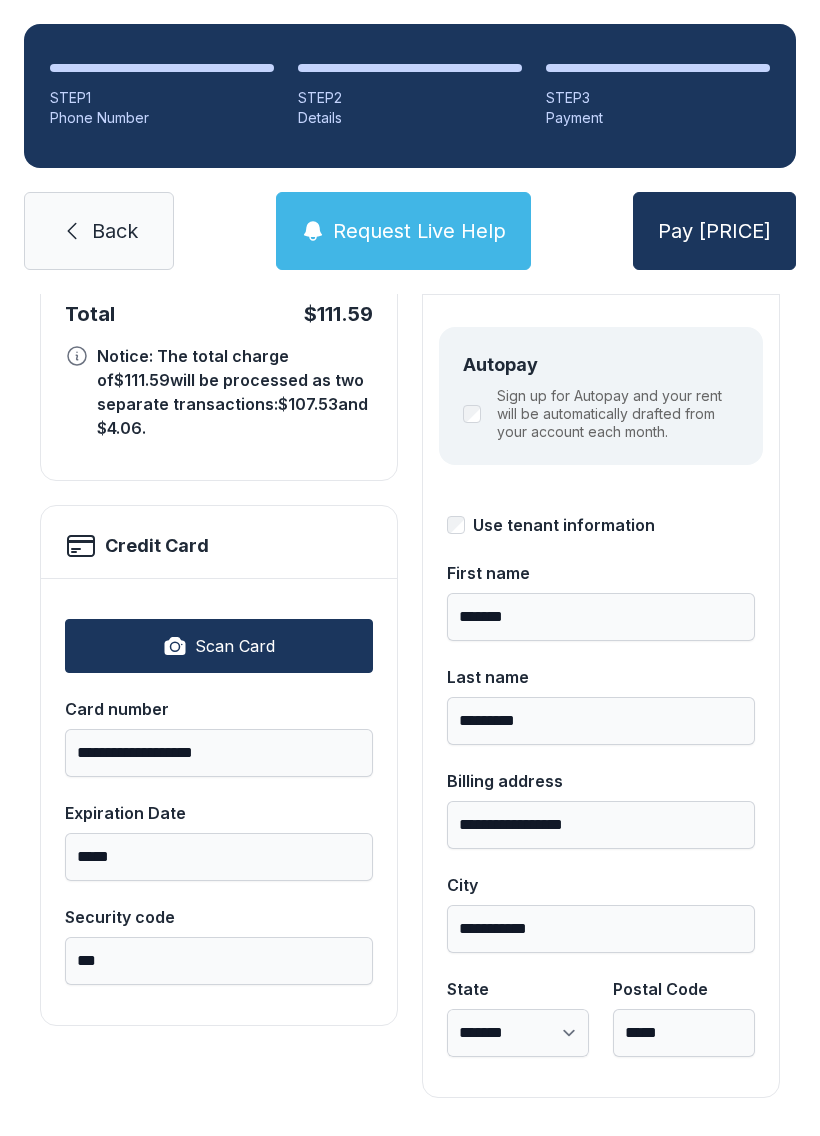 scroll, scrollTop: 218, scrollLeft: 0, axis: vertical 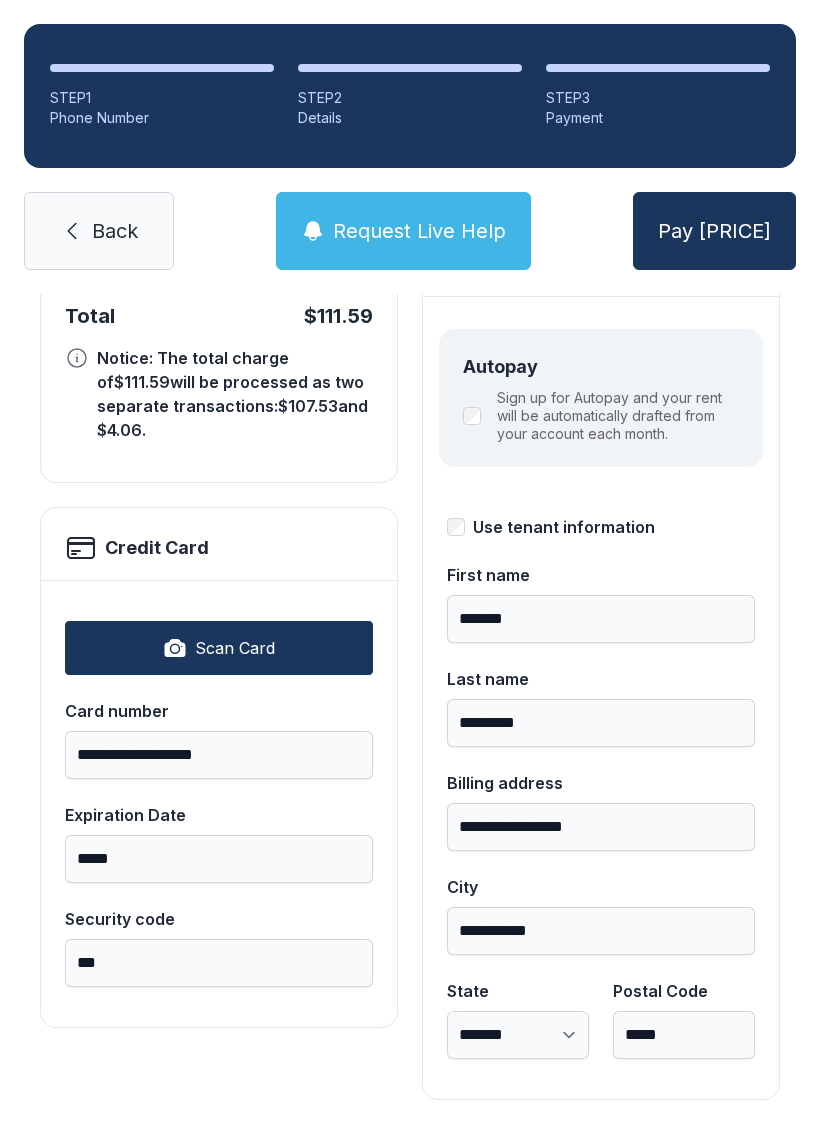 click on "Pay [PRICE]" at bounding box center (714, 231) 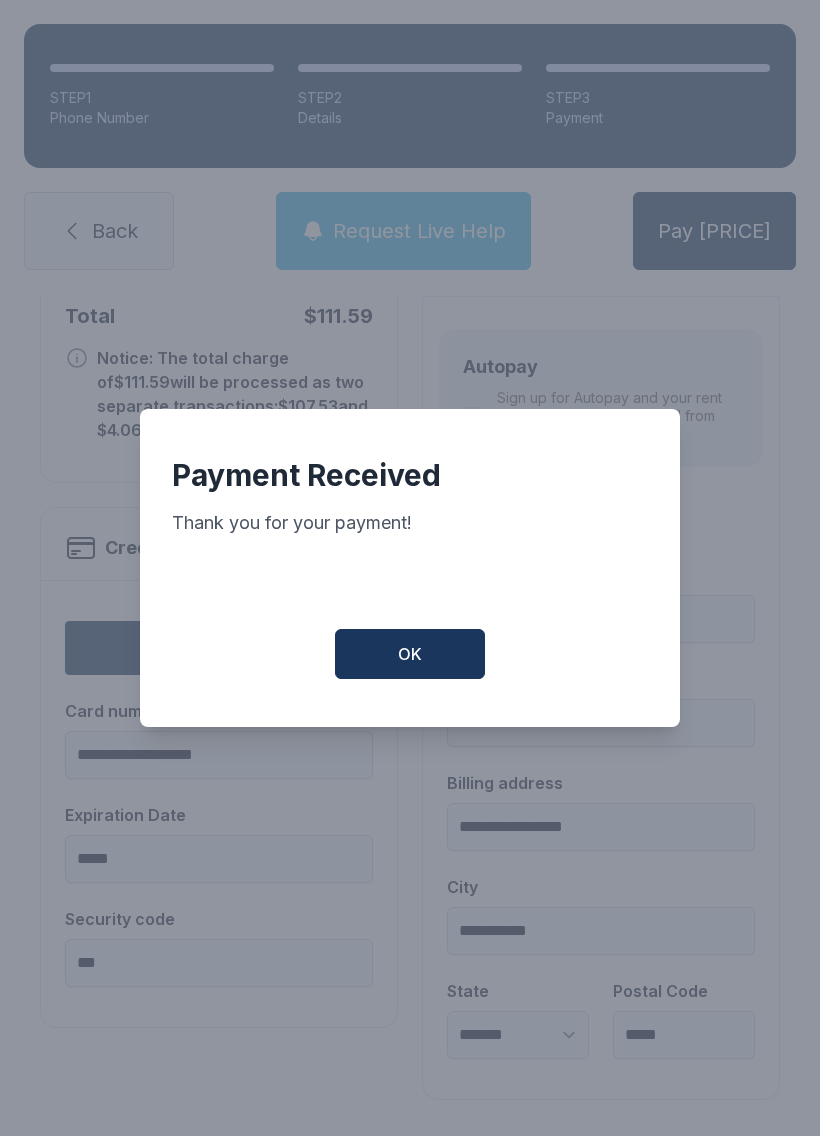 click on "OK" at bounding box center [410, 654] 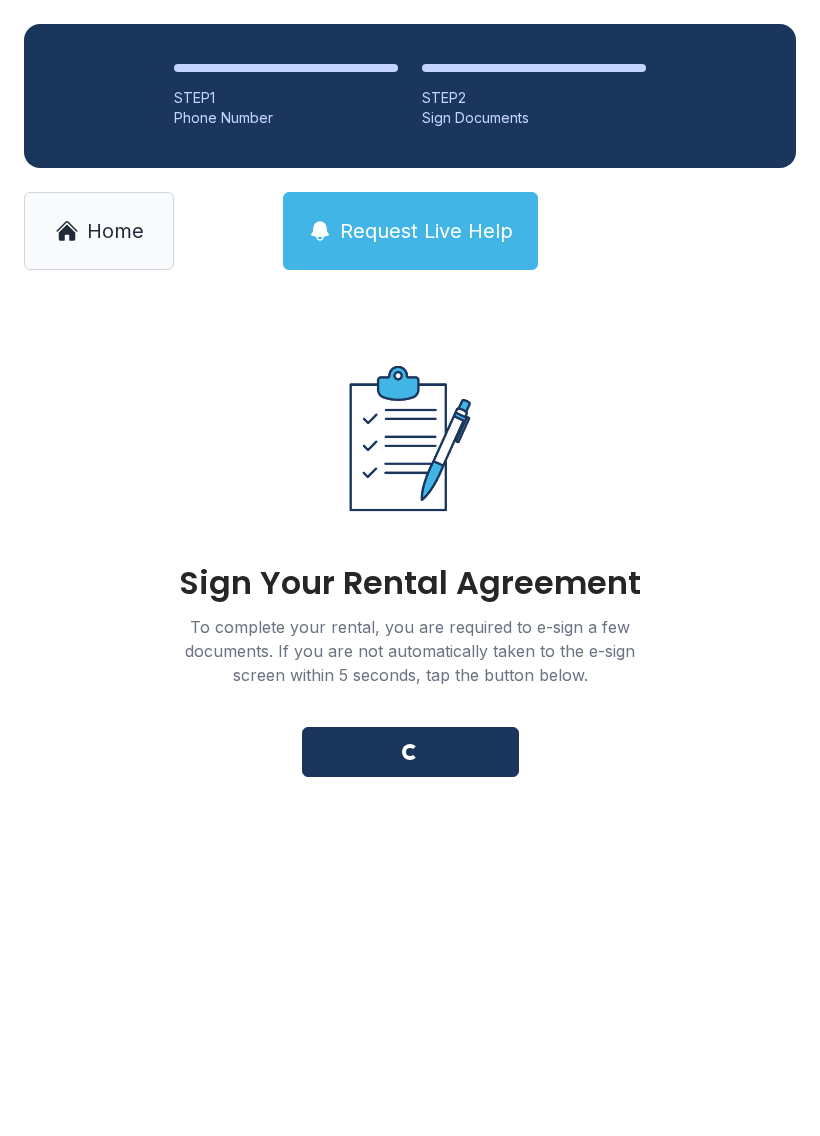 scroll, scrollTop: 0, scrollLeft: 0, axis: both 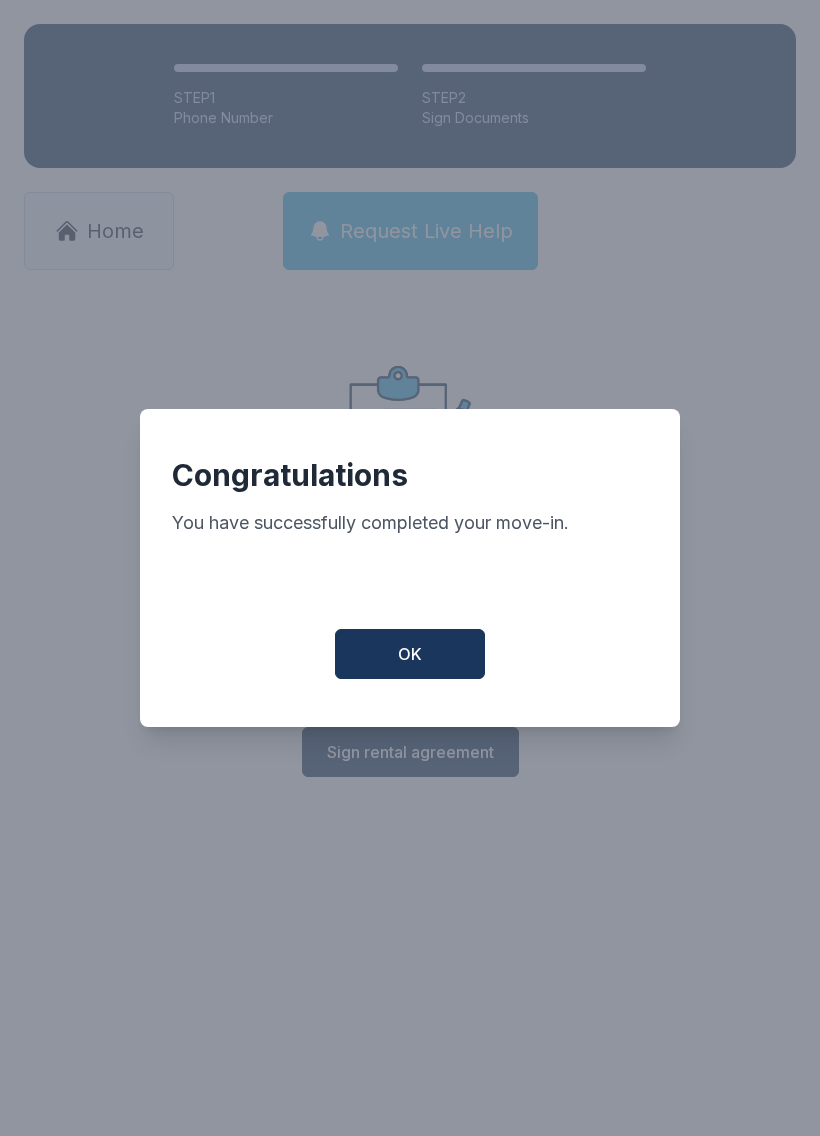 click on "OK" at bounding box center (410, 654) 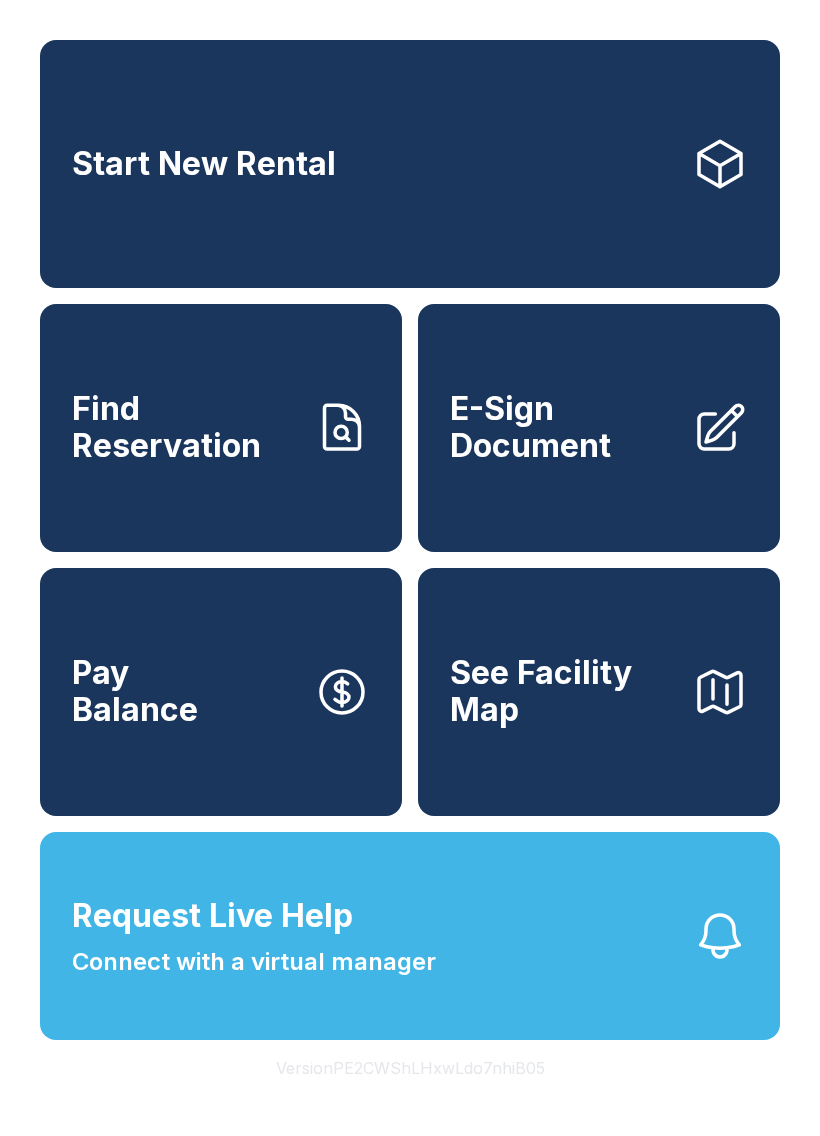 click on "Version  PE2CWShLHxwLdo7nhiB05" at bounding box center (410, 1068) 